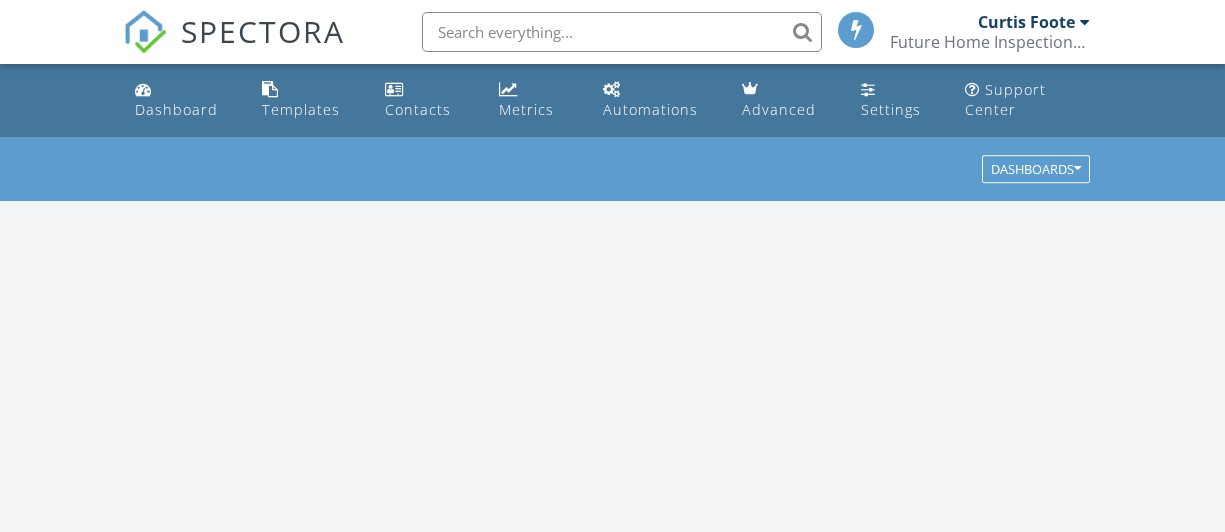scroll, scrollTop: 0, scrollLeft: 0, axis: both 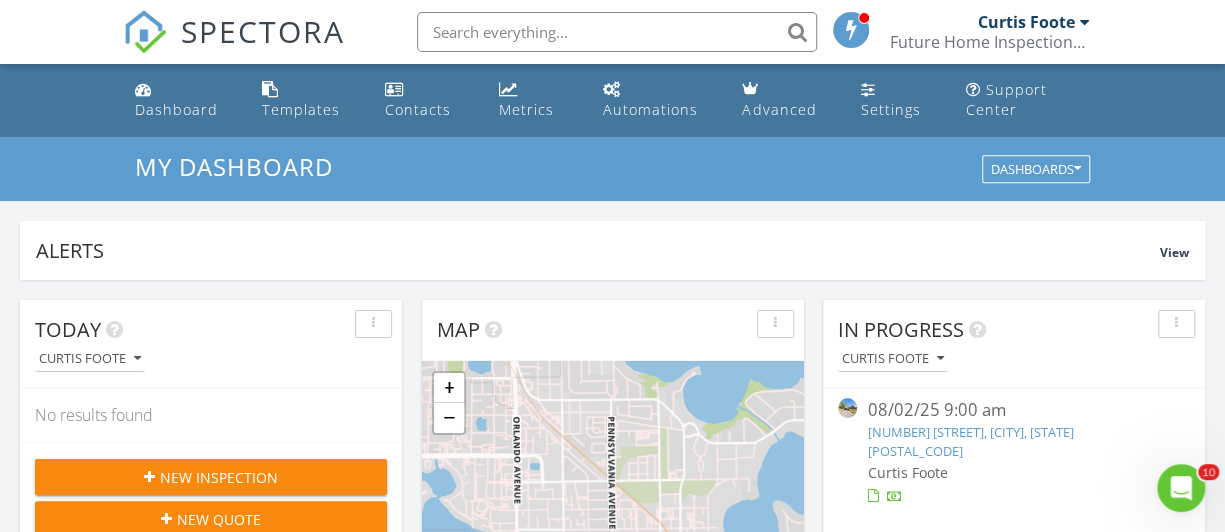 paste on "1117 Bonnie Lou Dr" 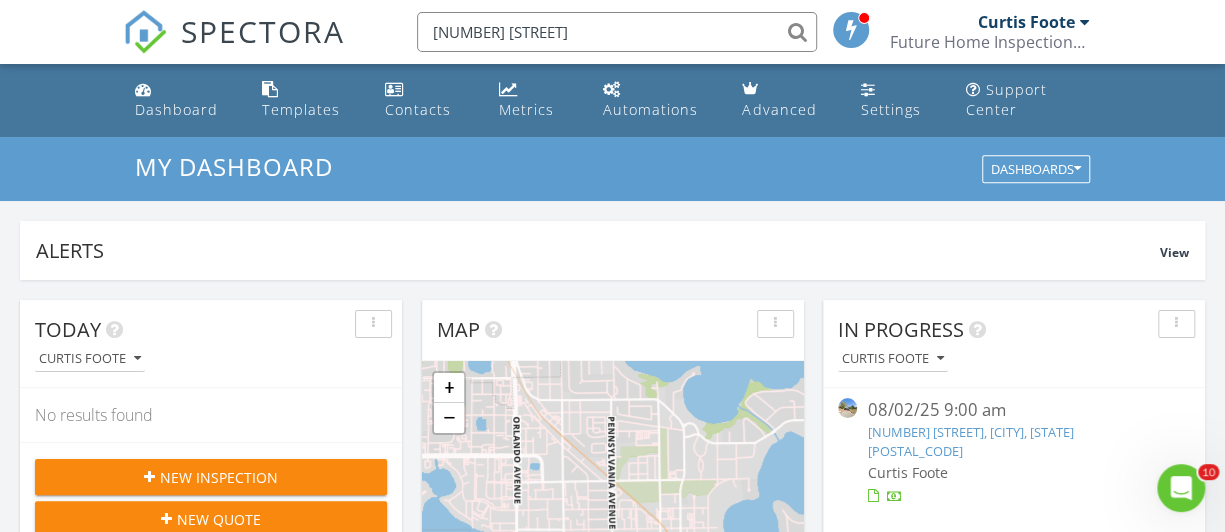 click on "[NUMBER] [STREET]" at bounding box center (617, 32) 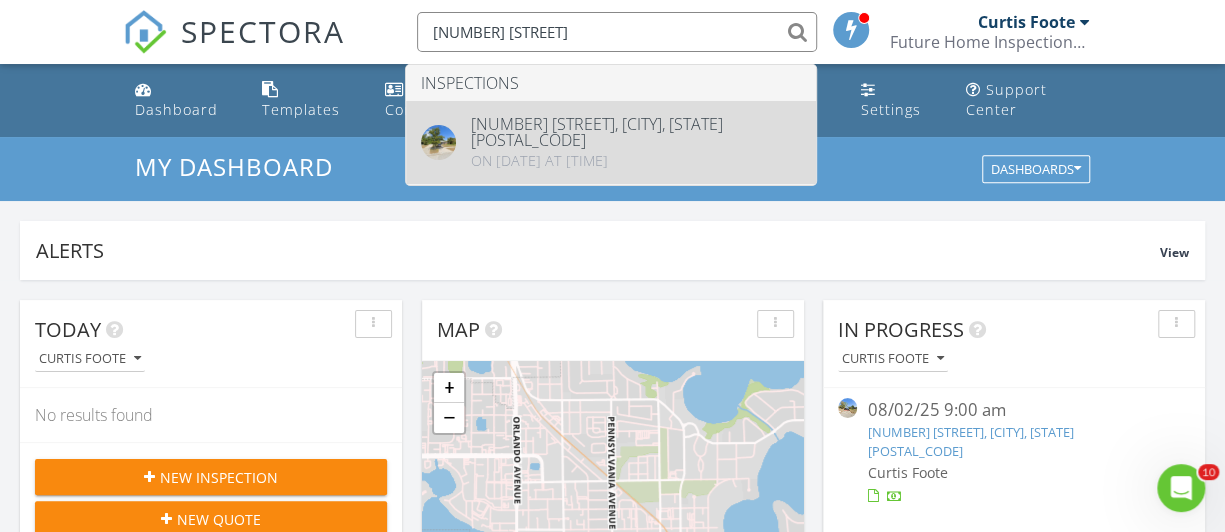 type on "[NUMBER] [STREET]" 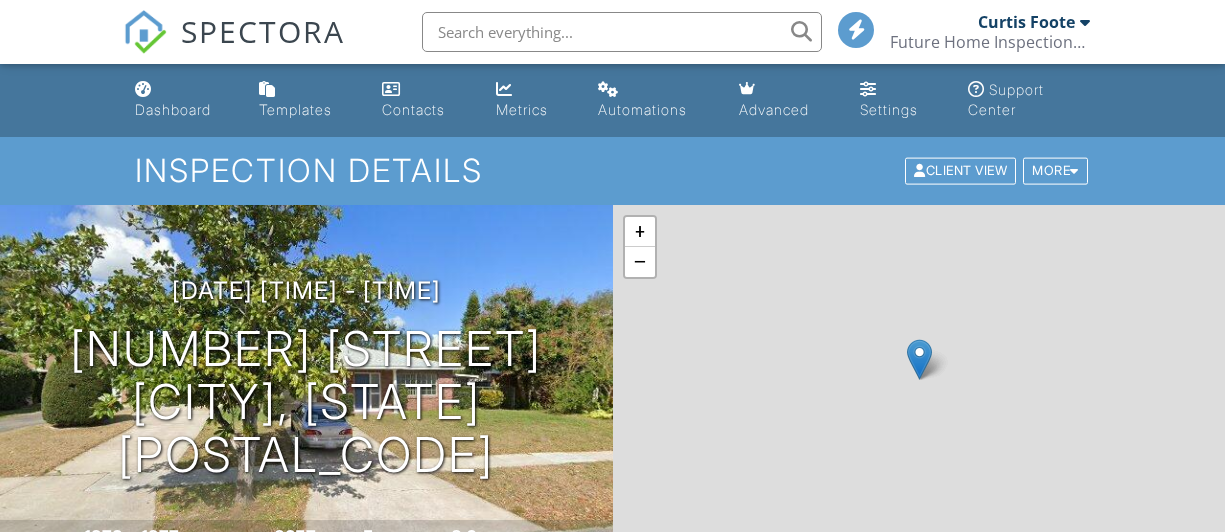 scroll, scrollTop: 0, scrollLeft: 0, axis: both 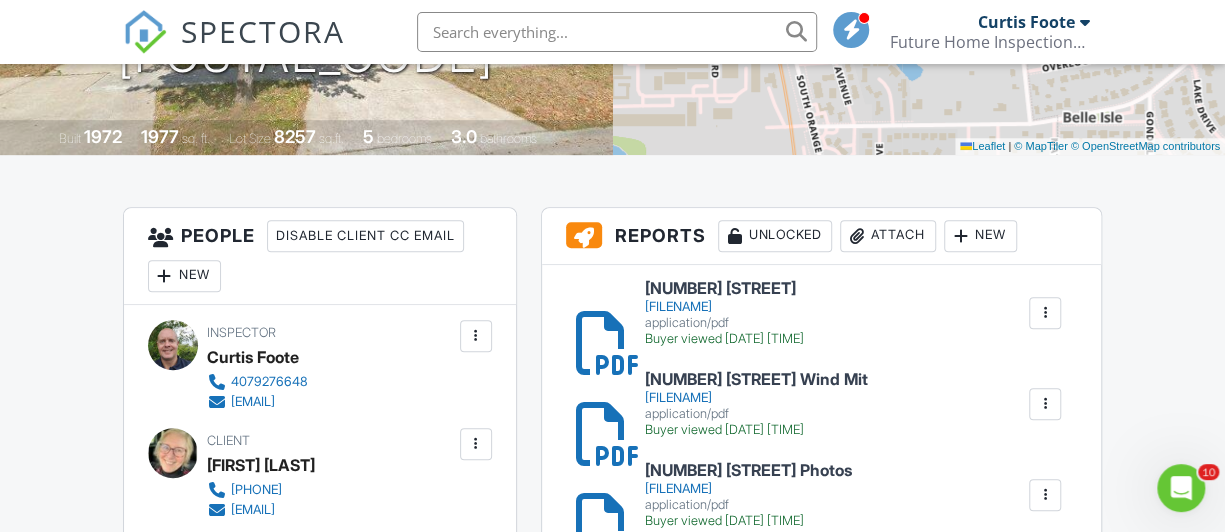 click on "[NUMBER] [STREET]" at bounding box center [724, 289] 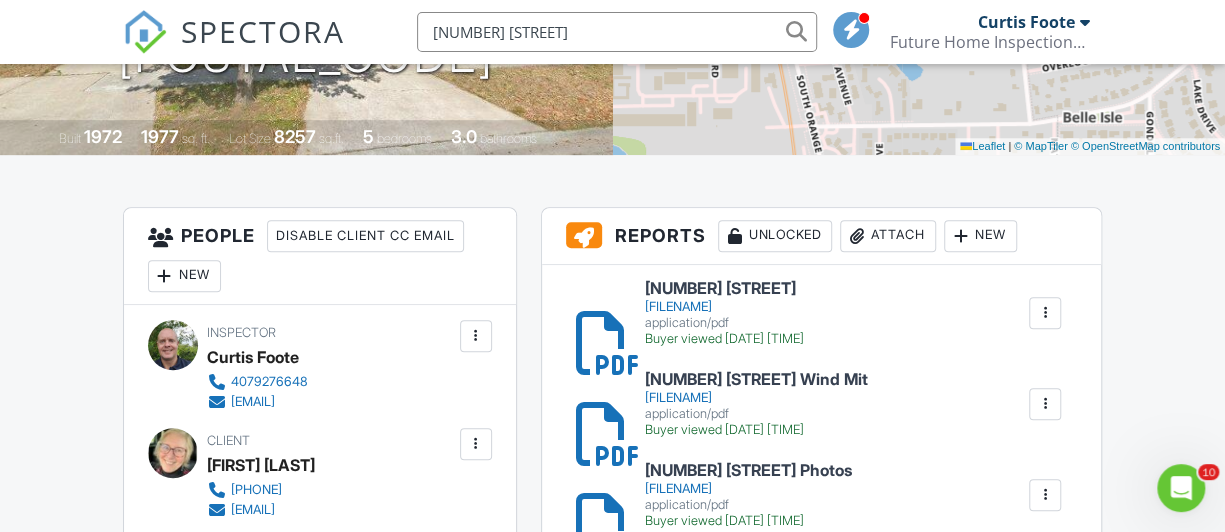 click on "831 Collie Ln" at bounding box center [617, 32] 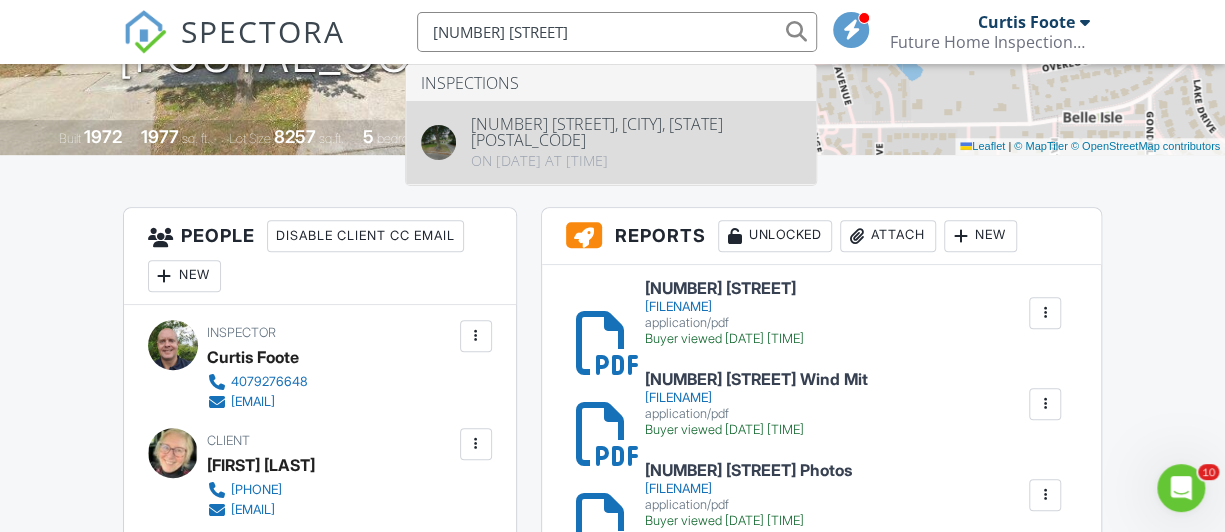type on "831 Collie Ln" 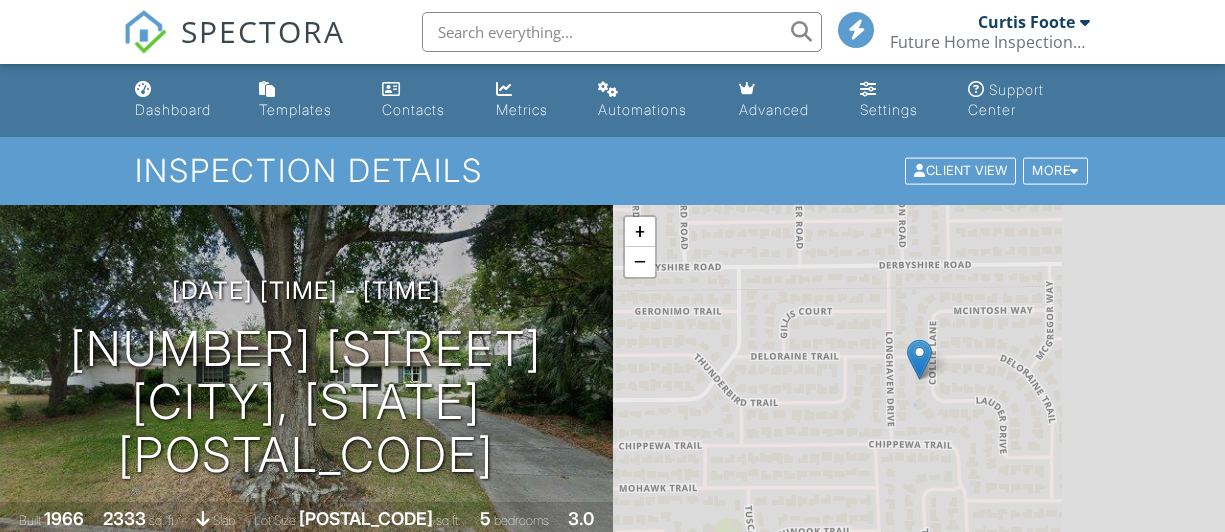 scroll, scrollTop: 190, scrollLeft: 0, axis: vertical 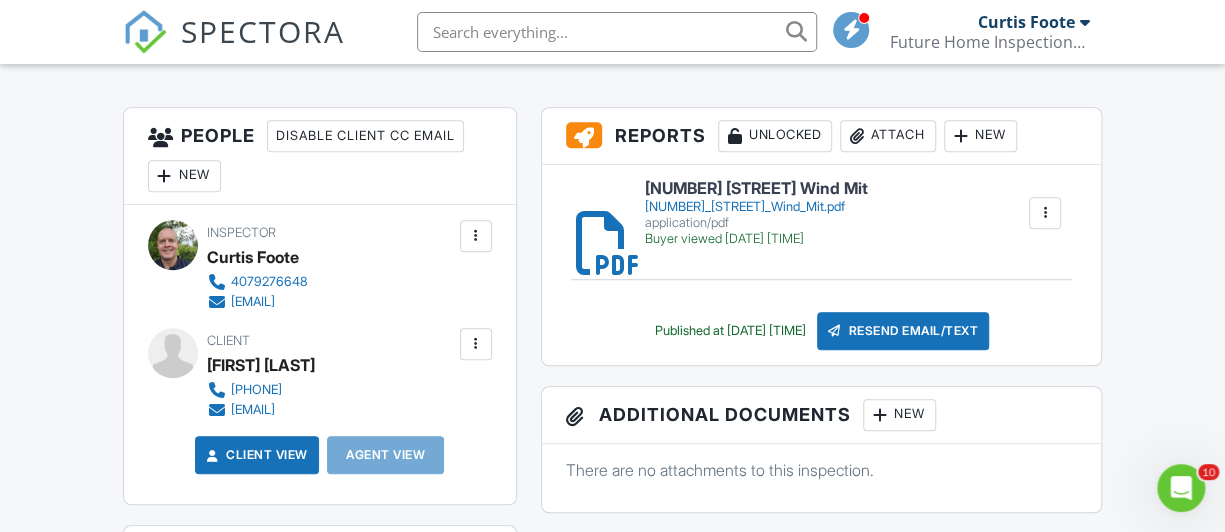 drag, startPoint x: 629, startPoint y: 39, endPoint x: 500, endPoint y: 27, distance: 129.55693 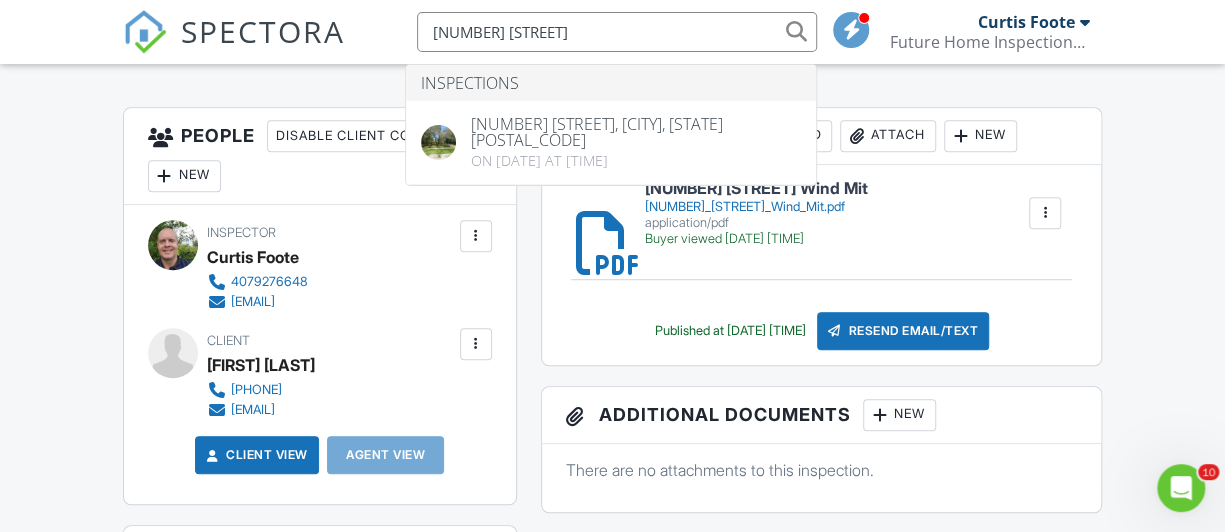 click on "[NUMBER] [STREET]" at bounding box center (617, 32) 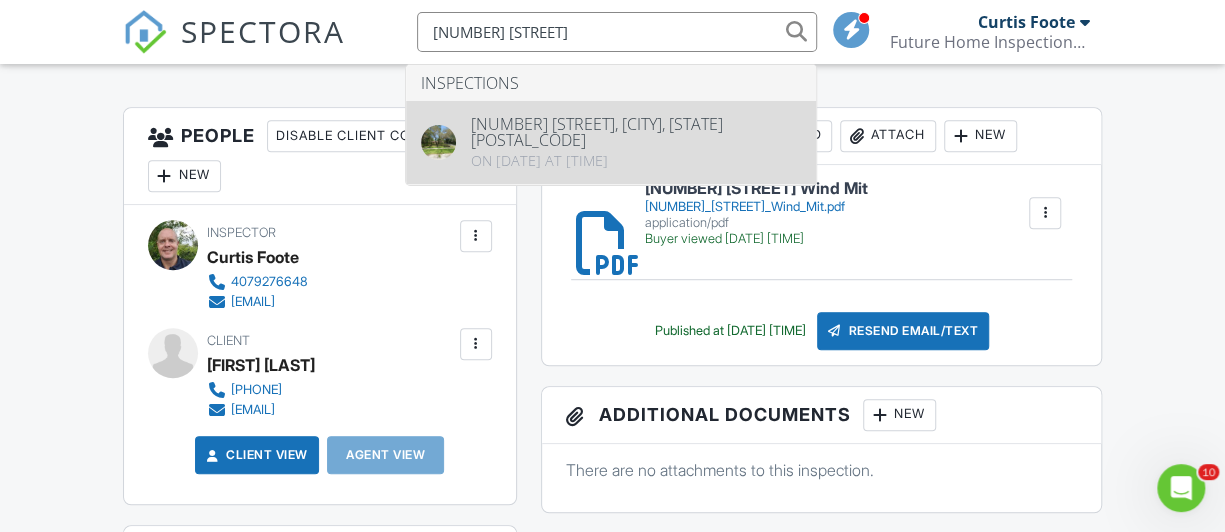 type on "[NUMBER] [STREET]" 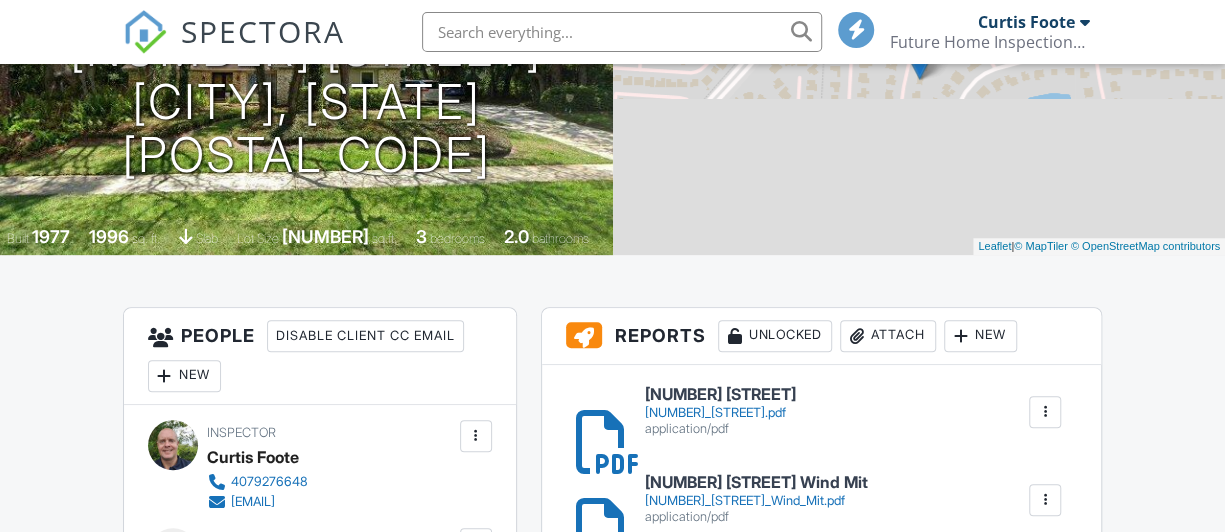 scroll, scrollTop: 500, scrollLeft: 0, axis: vertical 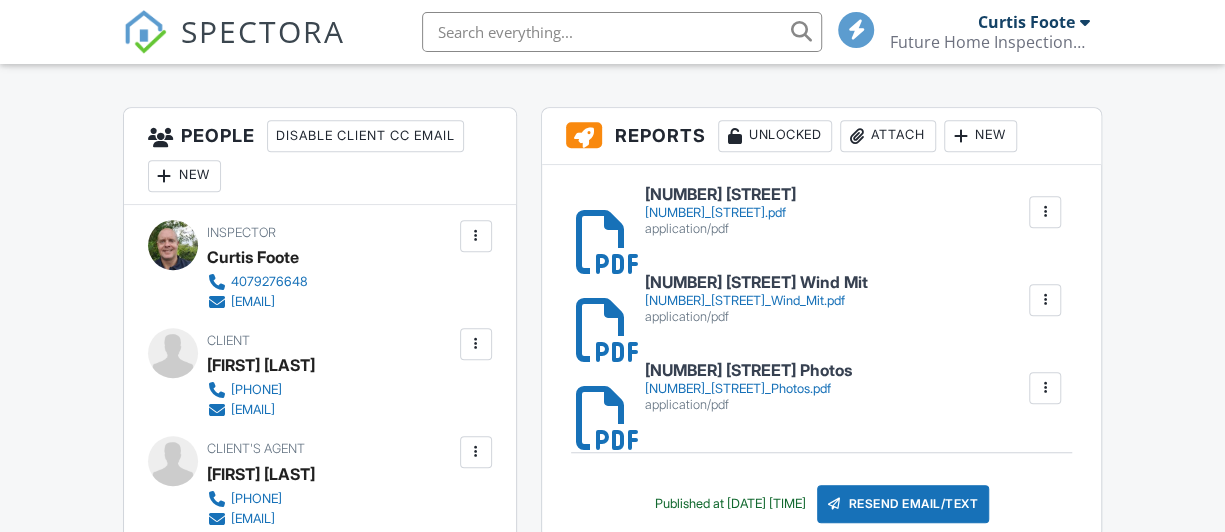 click on "[NUMBER]_[STREET].pdf" at bounding box center (720, 213) 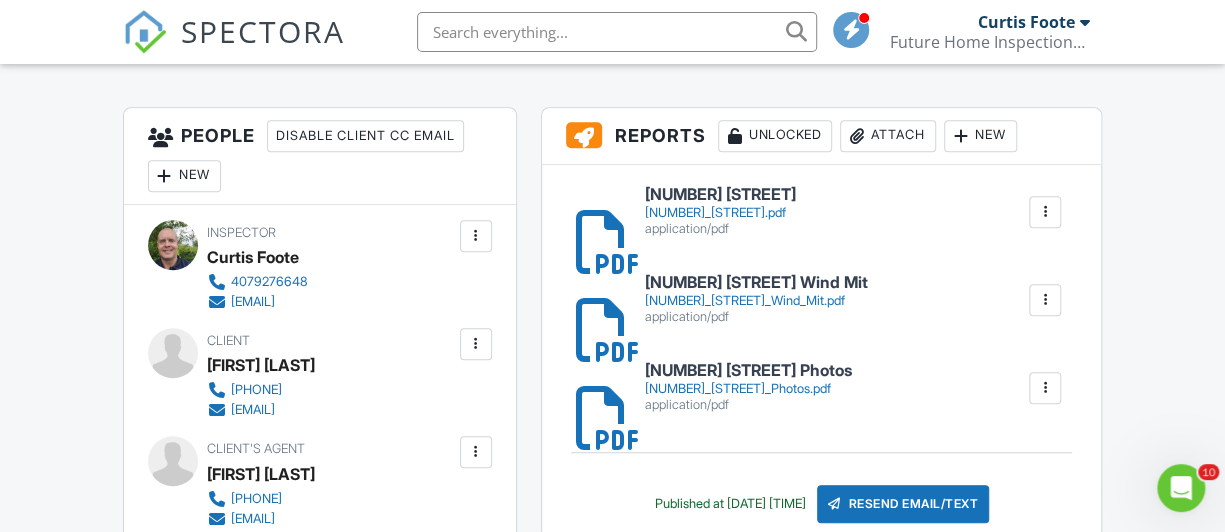 scroll, scrollTop: 0, scrollLeft: 0, axis: both 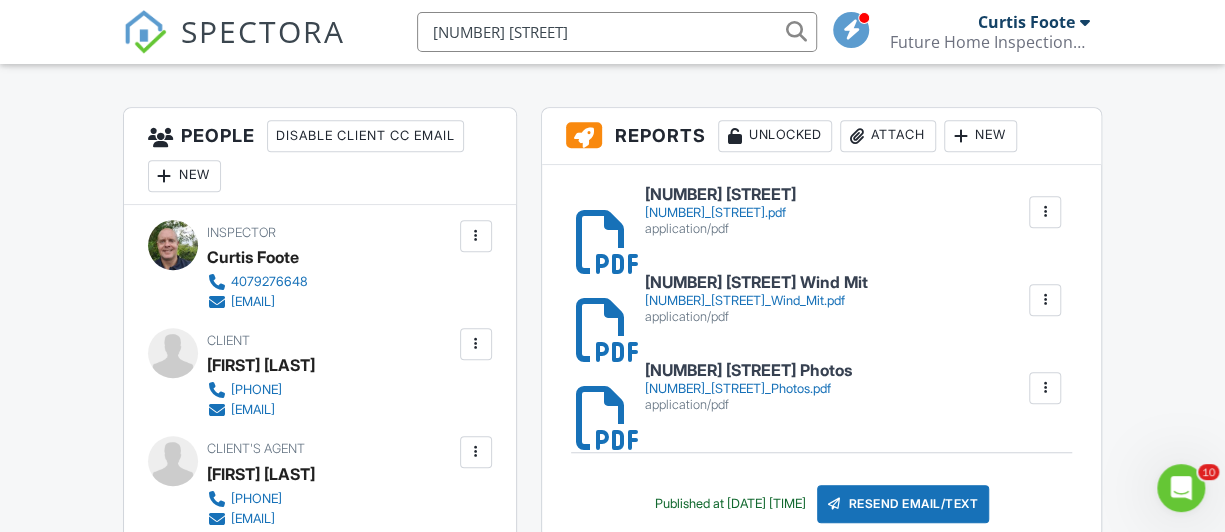 click on "917 Puma Trail" at bounding box center (617, 32) 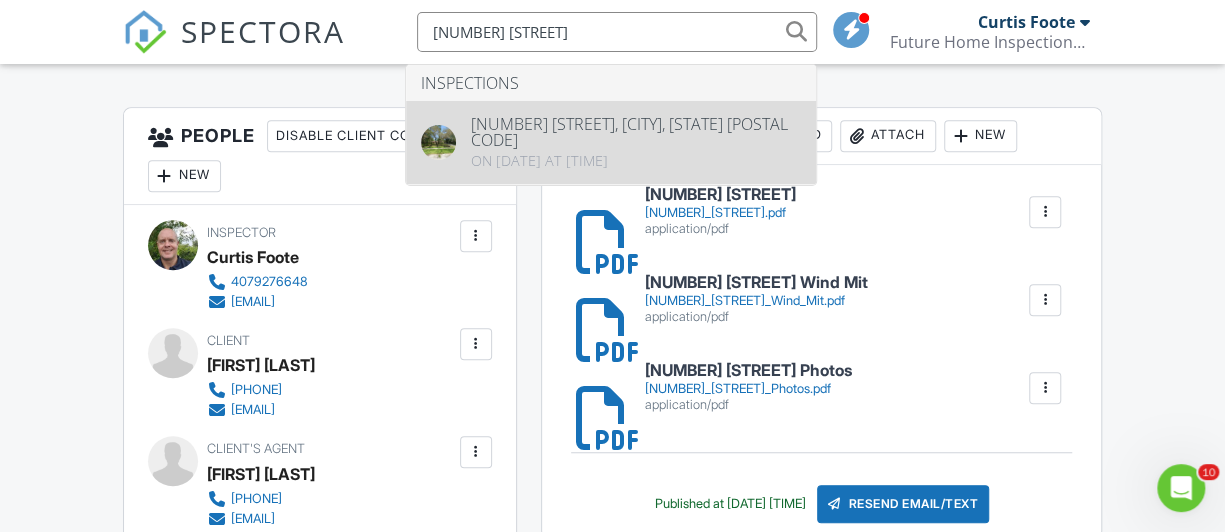 type on "917 Puma Trail" 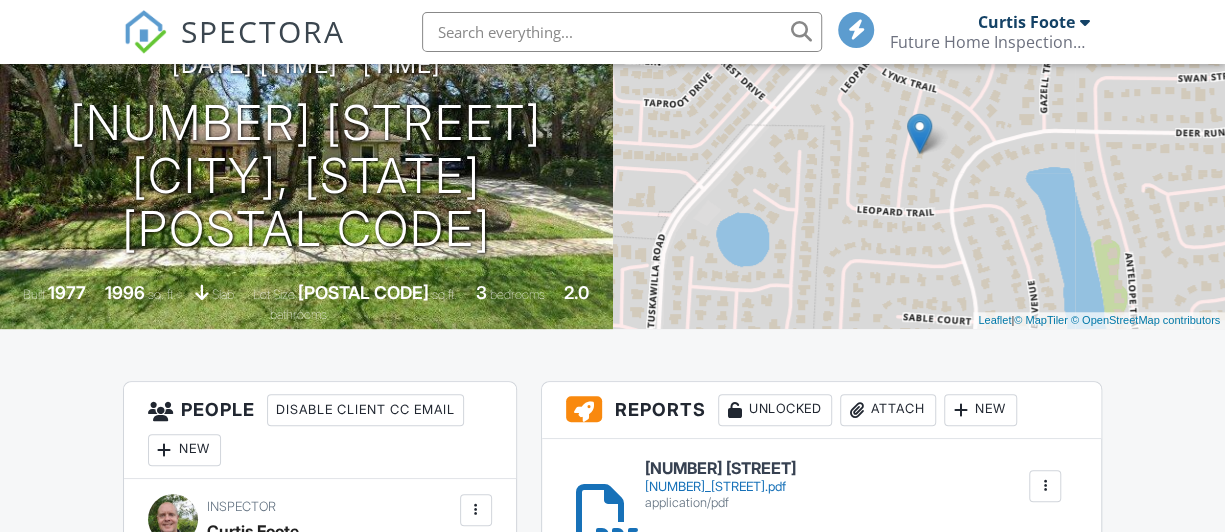 scroll, scrollTop: 400, scrollLeft: 0, axis: vertical 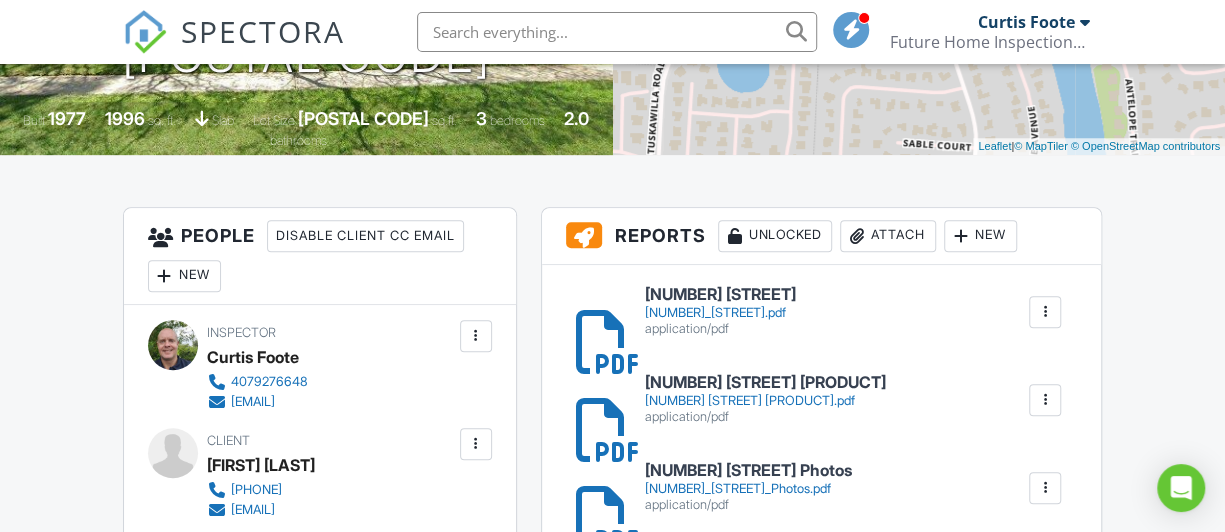 click on "917_Puma_Trail.pdf" at bounding box center [720, 313] 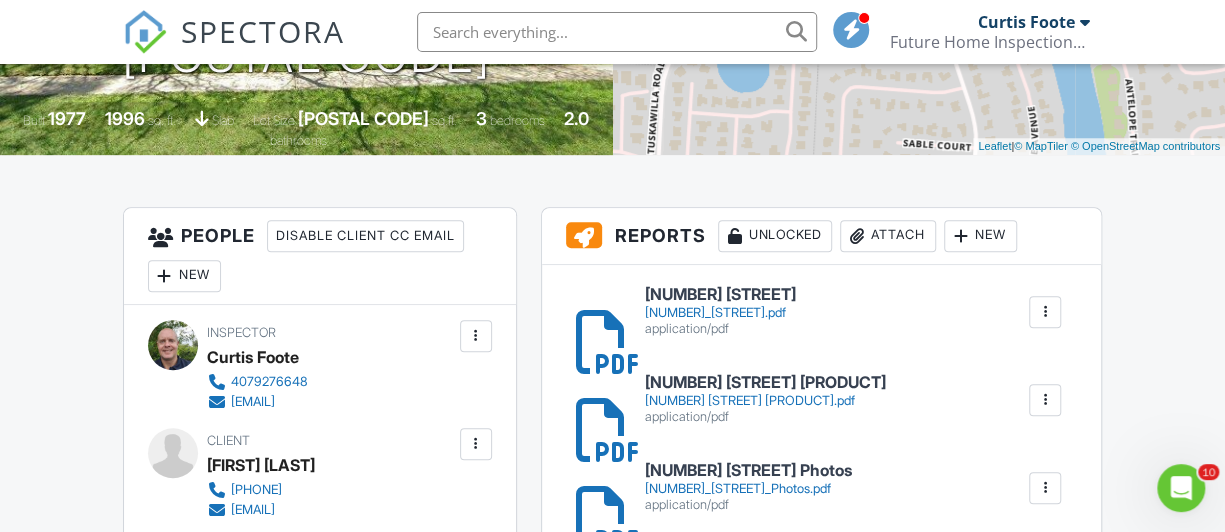 scroll, scrollTop: 0, scrollLeft: 0, axis: both 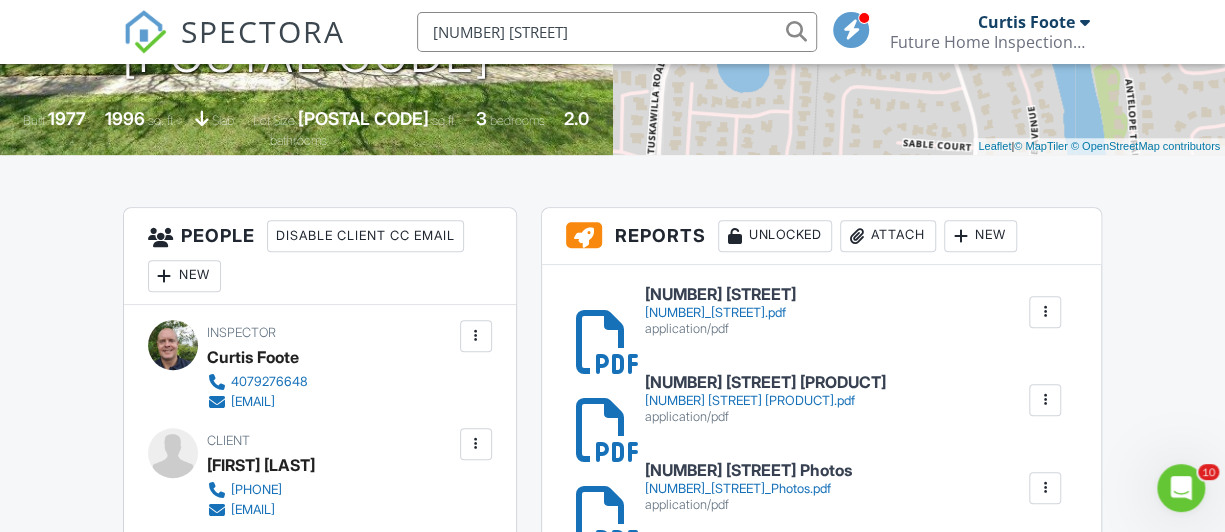click on "505 Brookside Cir" at bounding box center (617, 32) 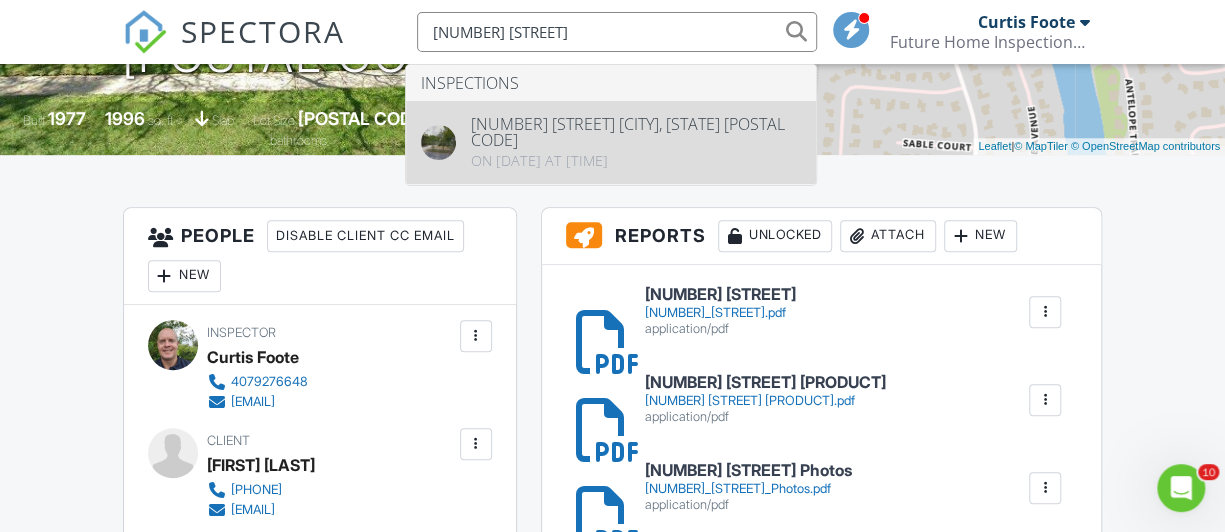 type on "505 Brookside Cir" 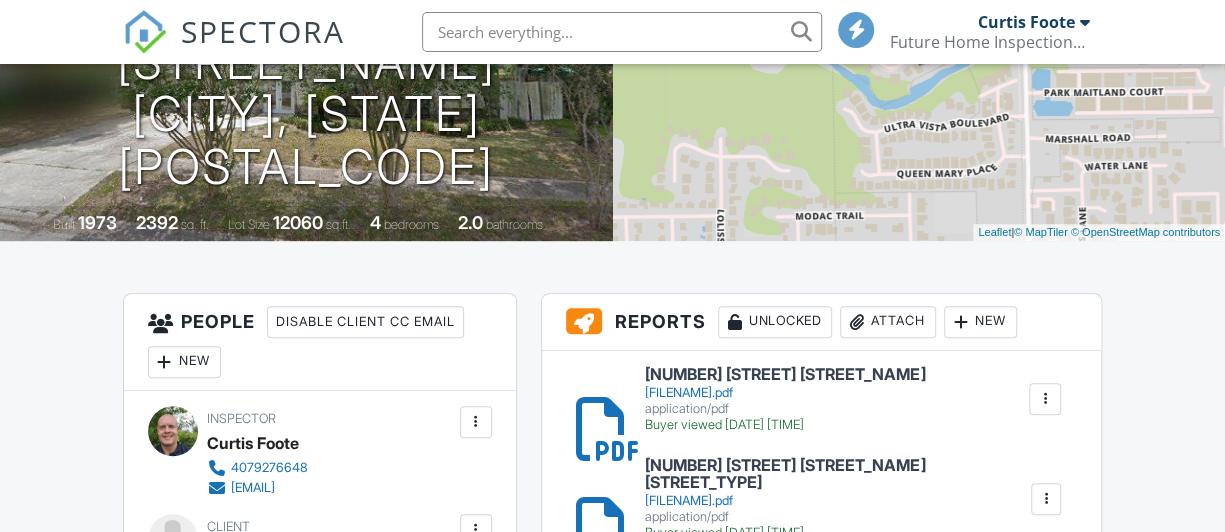 scroll, scrollTop: 500, scrollLeft: 0, axis: vertical 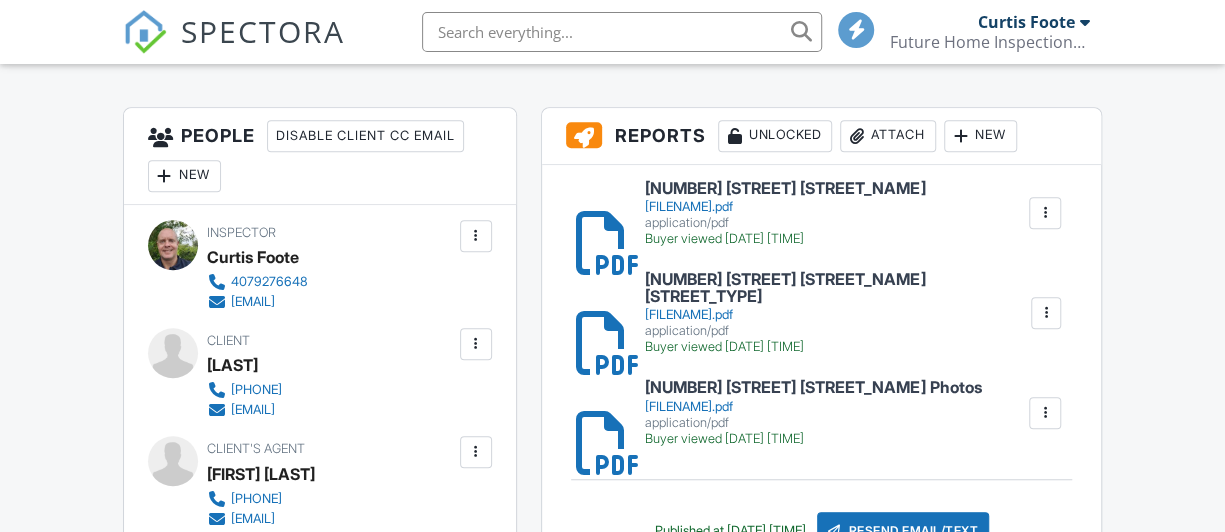 click on "[NUMBER] [STREET] [STREET_NAME]" at bounding box center [785, 189] 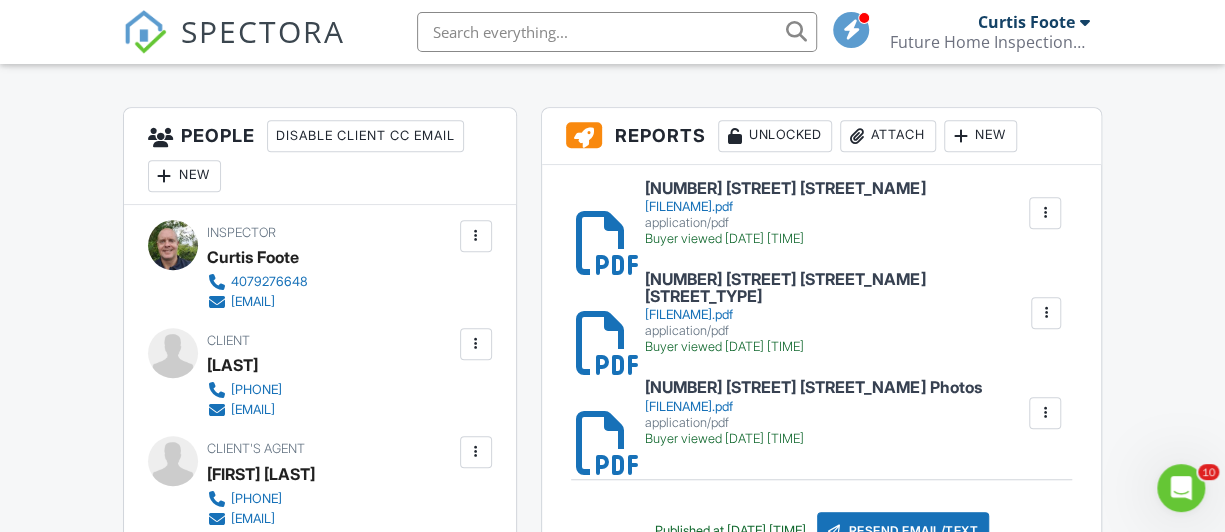 scroll, scrollTop: 0, scrollLeft: 0, axis: both 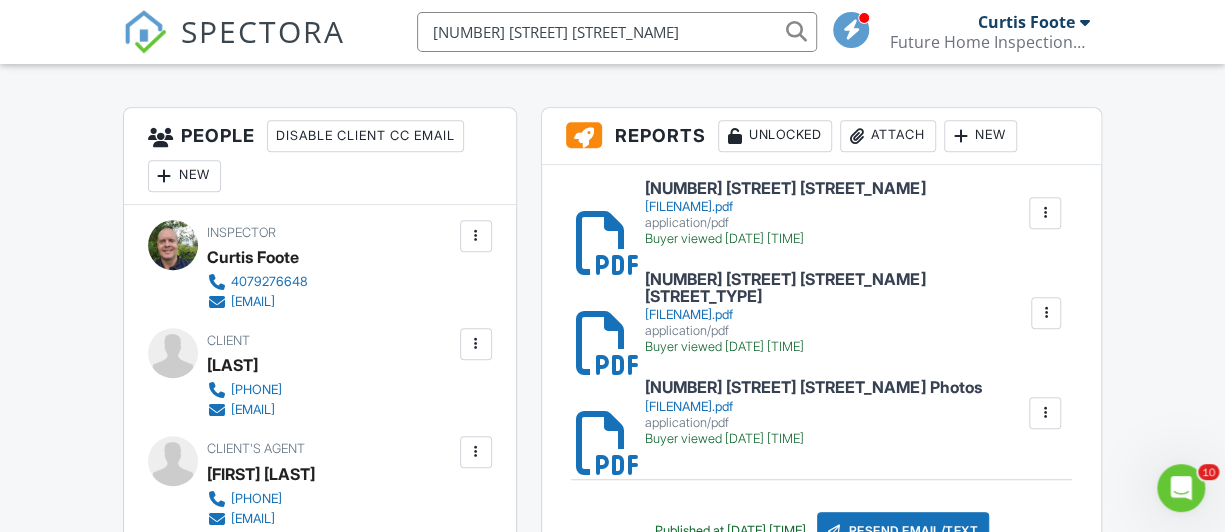 click on "5050 Holstein Rd" at bounding box center (617, 32) 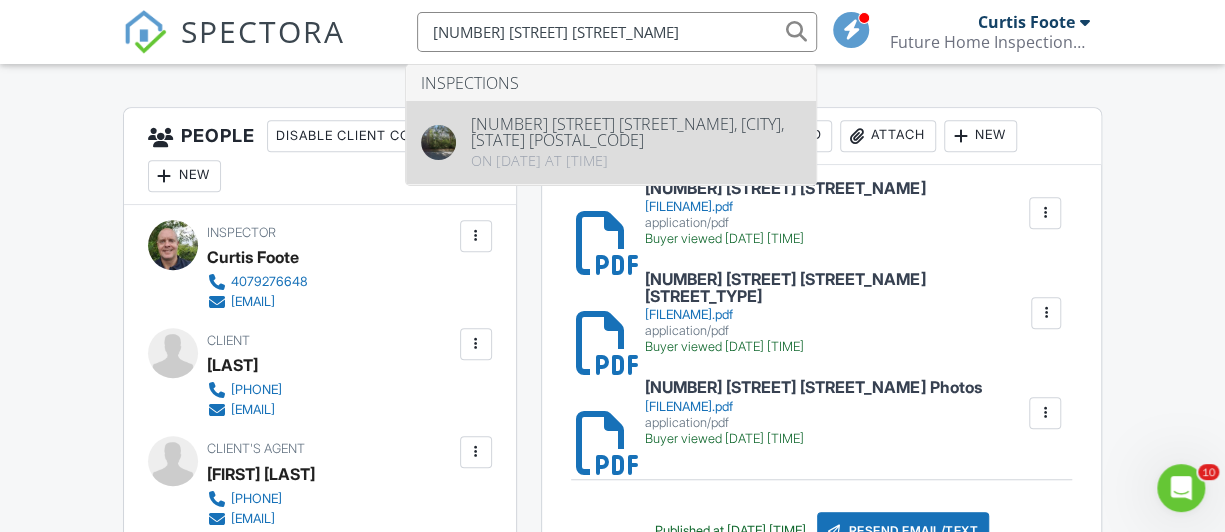type on "5050 Holstein Rd" 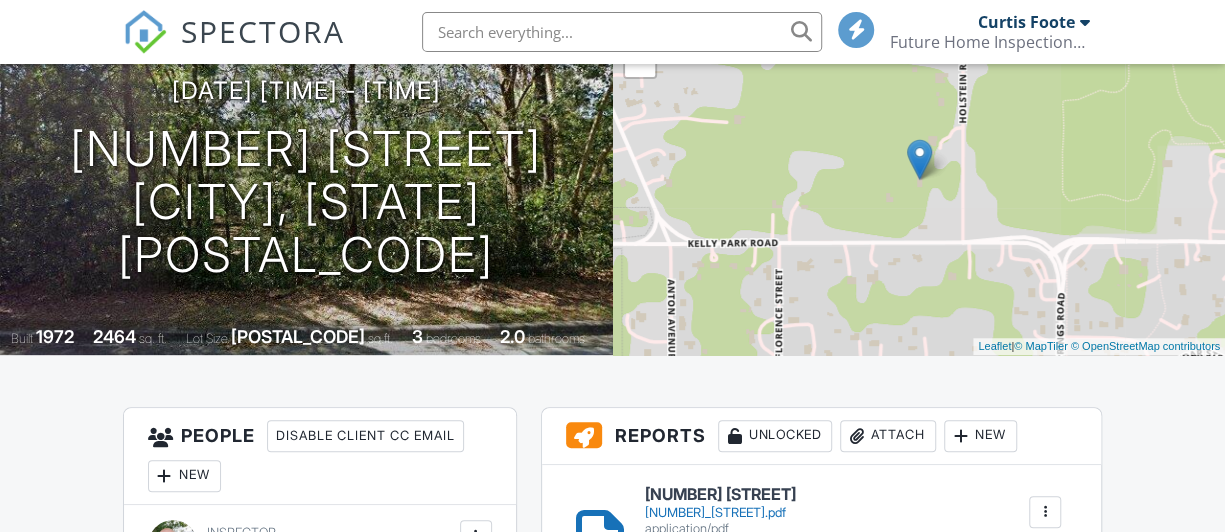 scroll, scrollTop: 400, scrollLeft: 0, axis: vertical 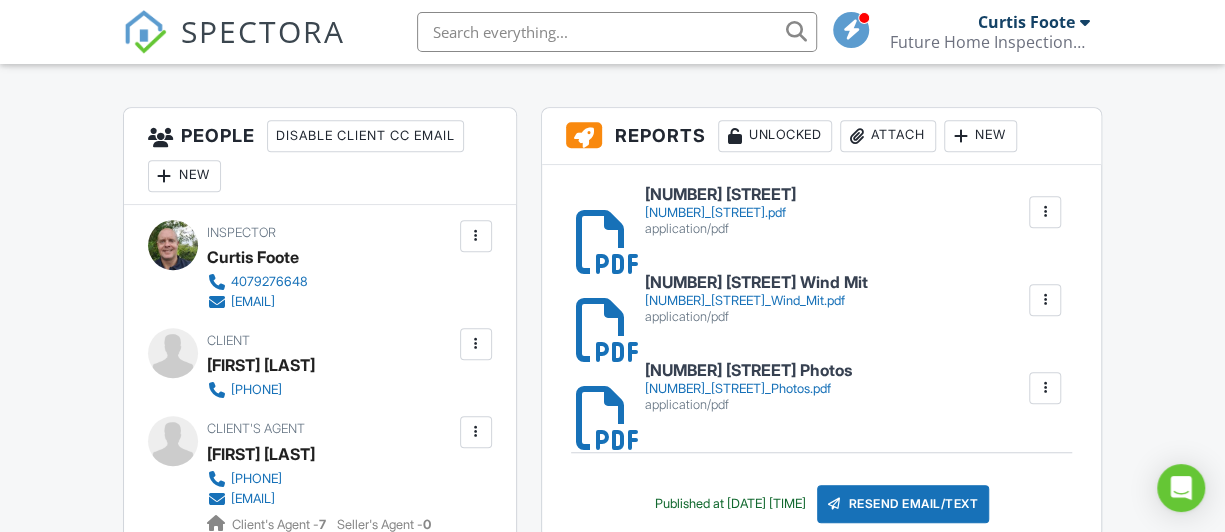 click on "[NUMBER] [STREET] [STREET_NAME]" at bounding box center (720, 195) 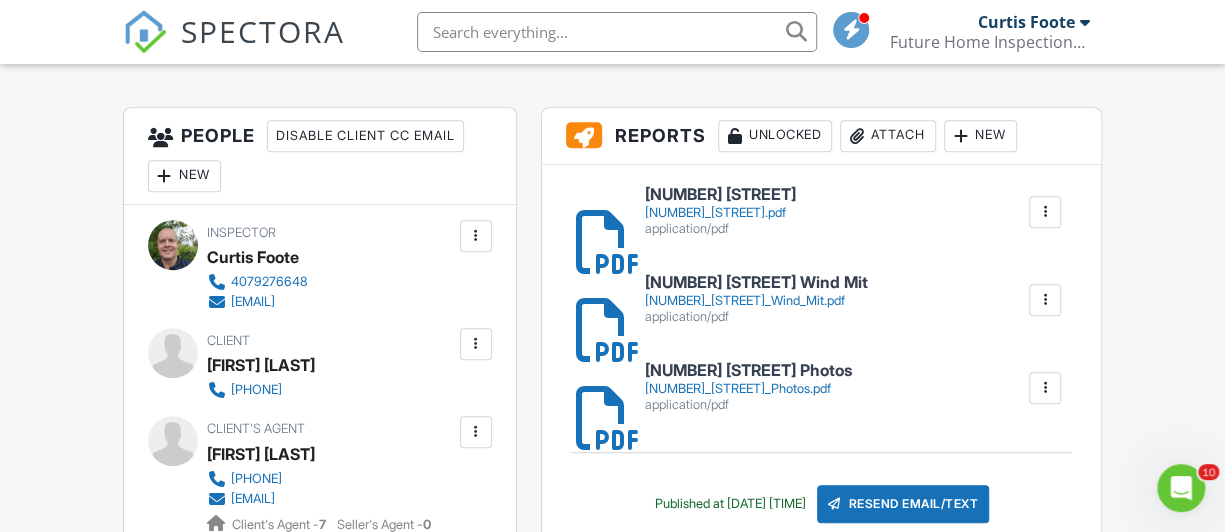 scroll, scrollTop: 0, scrollLeft: 0, axis: both 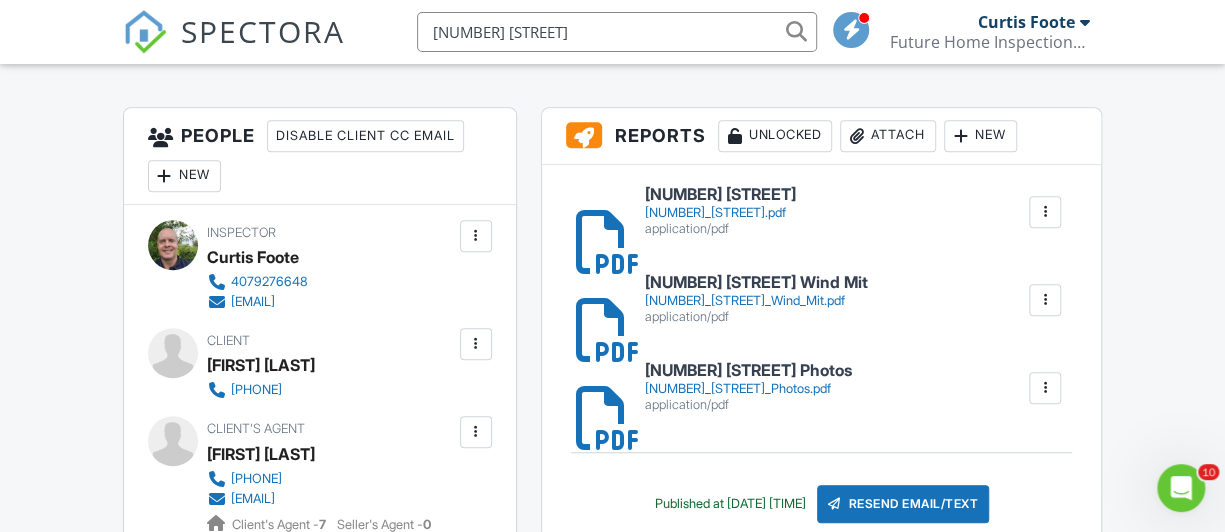 click on "[NUMBER] [STREET]" at bounding box center (617, 32) 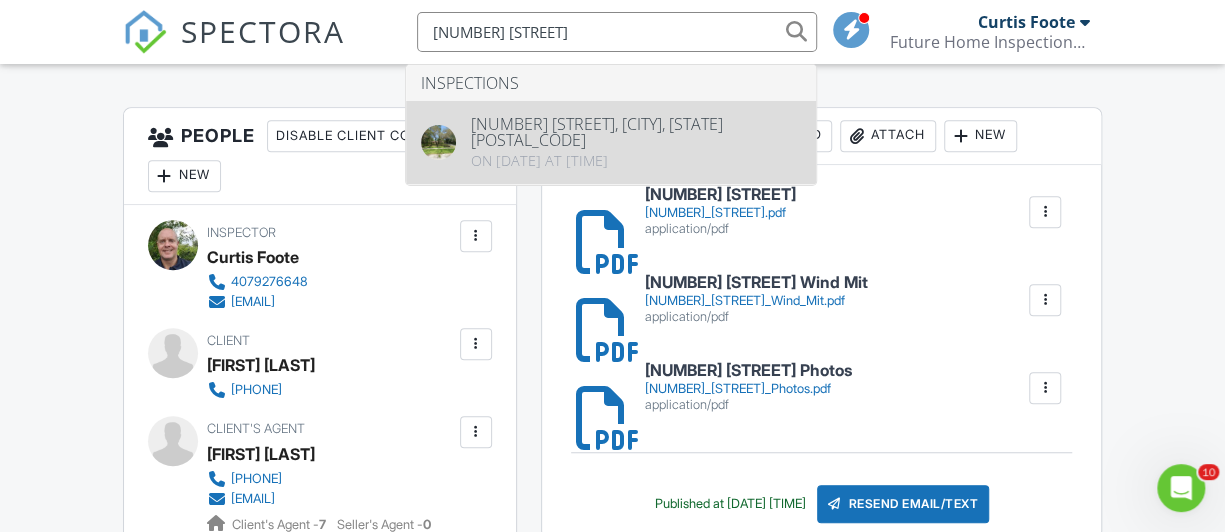 type on "[NUMBER] [STREET]" 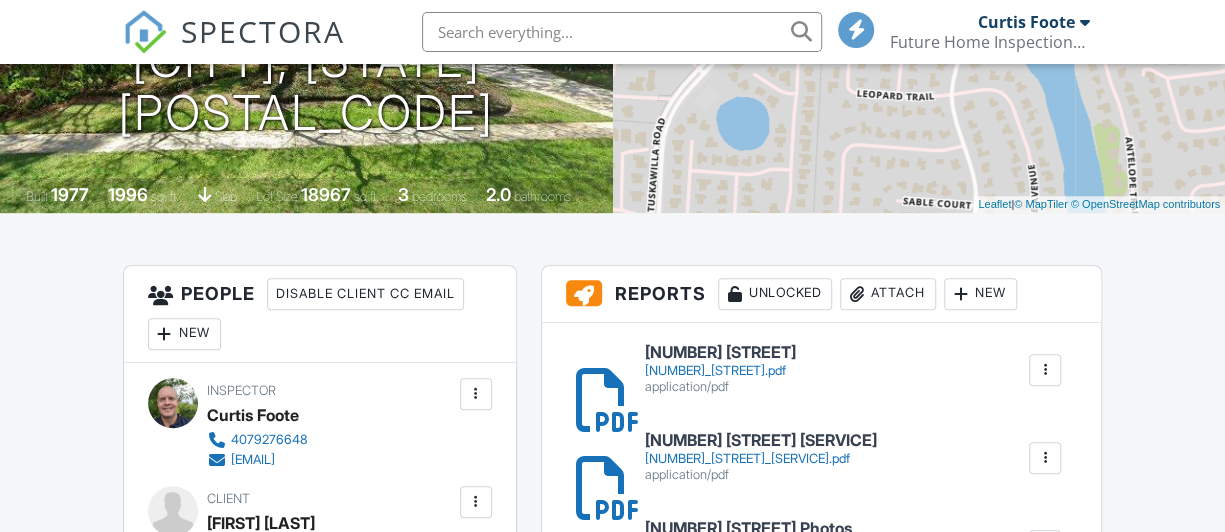 scroll, scrollTop: 400, scrollLeft: 0, axis: vertical 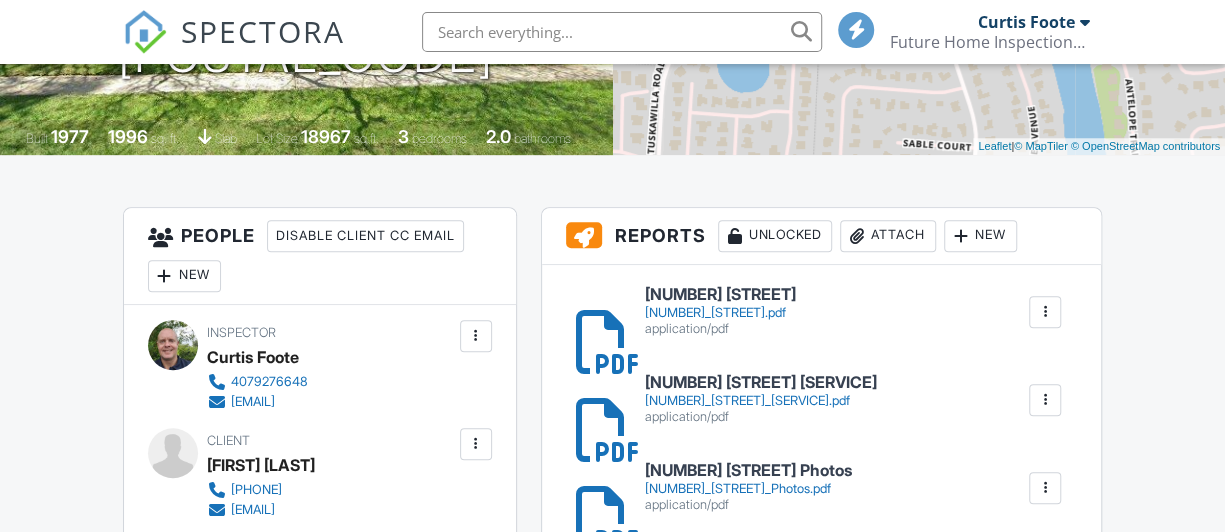click on "[NUMBER] [STREET]" at bounding box center (720, 295) 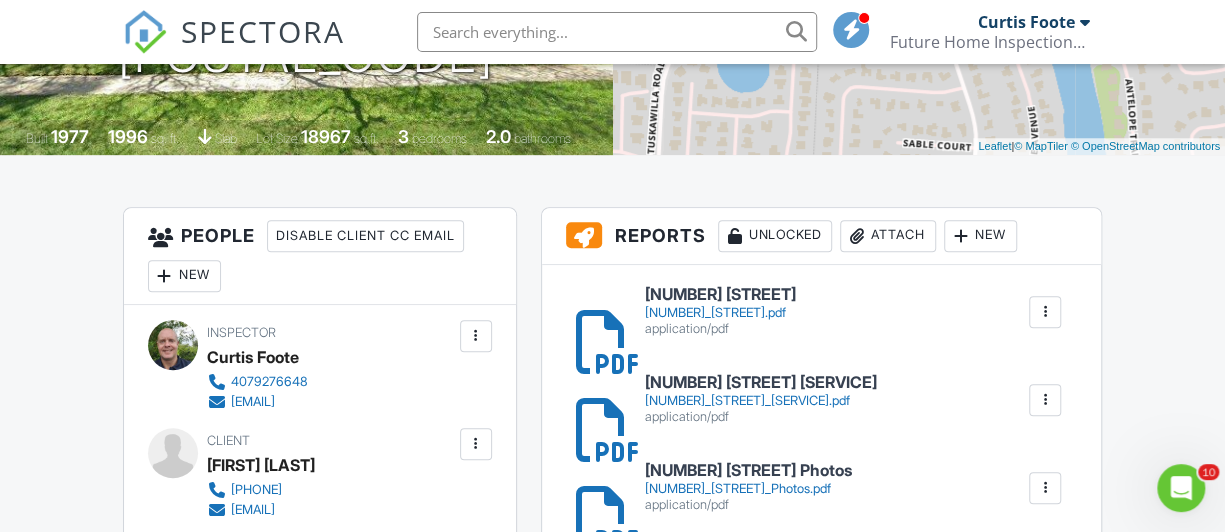 scroll, scrollTop: 0, scrollLeft: 0, axis: both 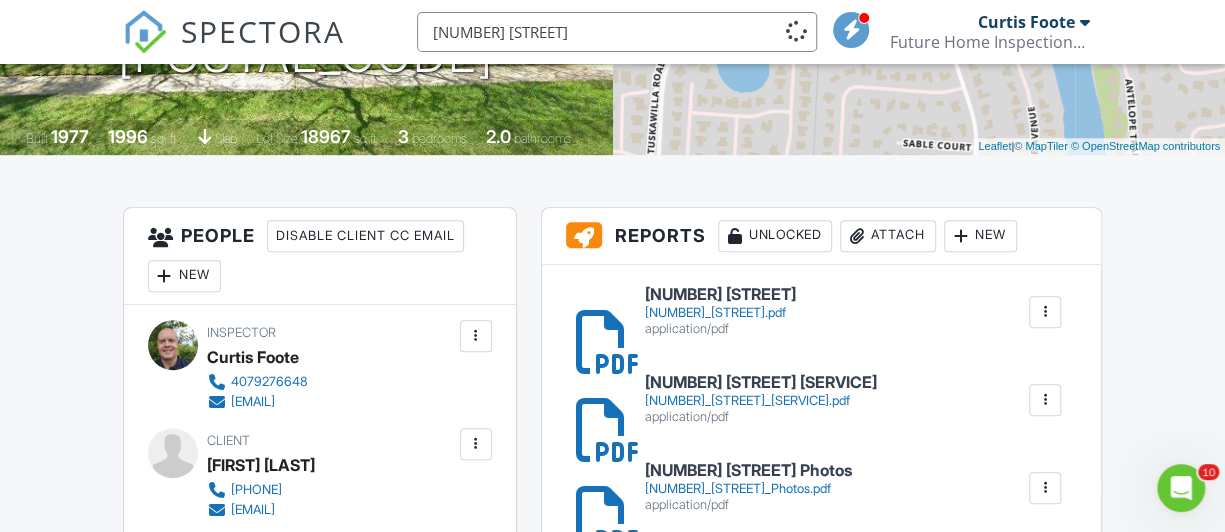click on "[NUMBER] [STREET]" at bounding box center (617, 32) 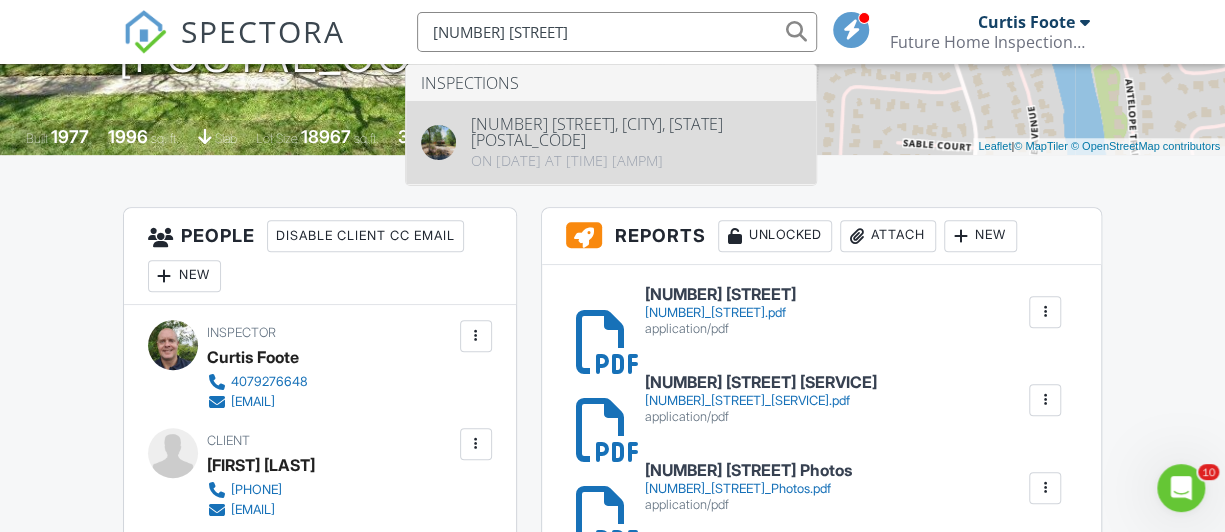 type on "[NUMBER] [STREET]" 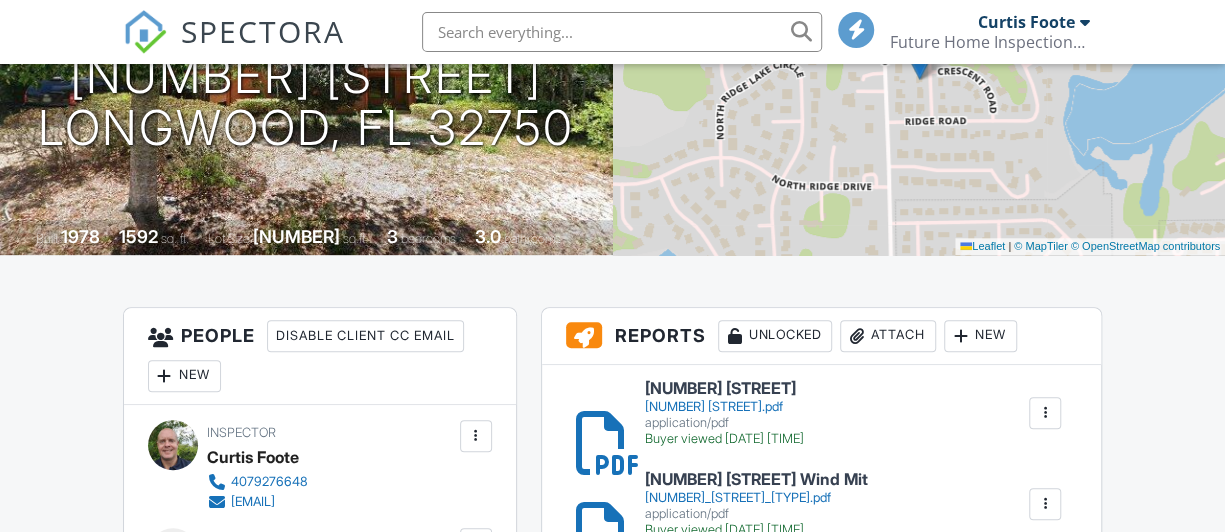 scroll, scrollTop: 400, scrollLeft: 0, axis: vertical 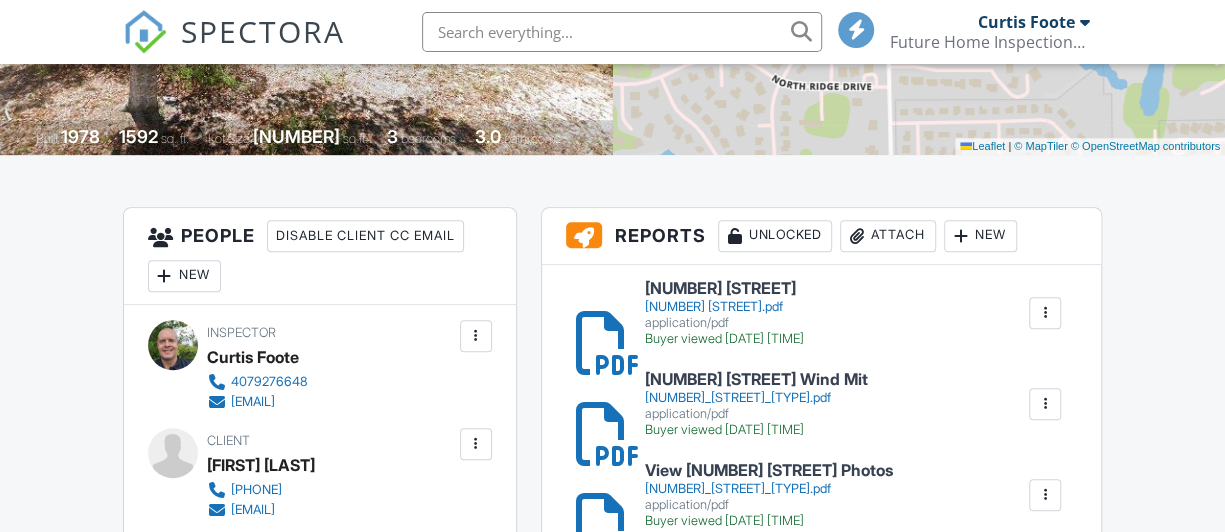 click on "1620 Highland Dr" at bounding box center [724, 289] 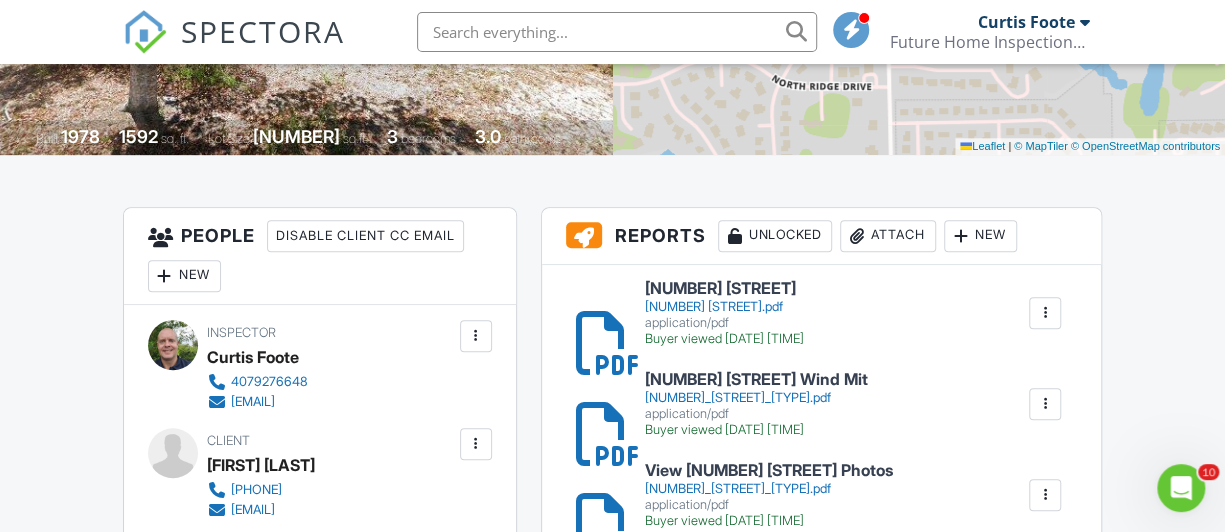 scroll, scrollTop: 0, scrollLeft: 0, axis: both 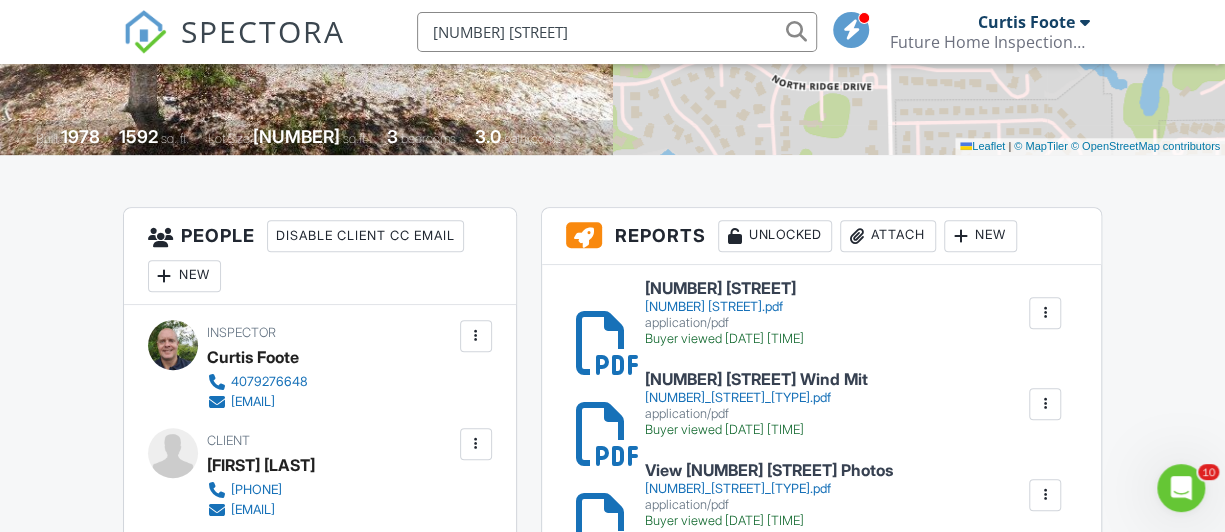 click on "4448 Malibu St" at bounding box center [617, 32] 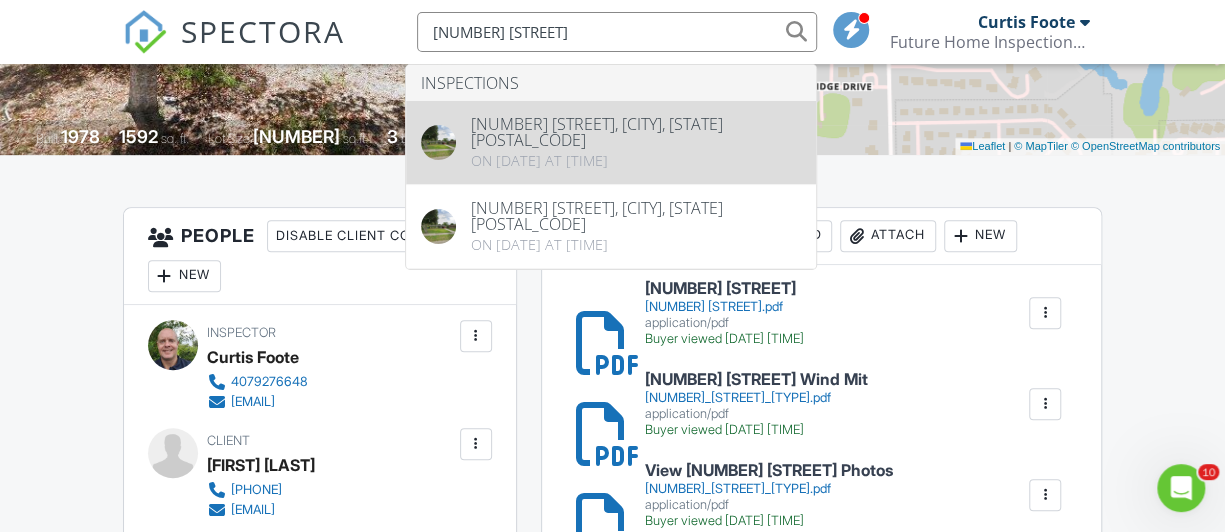 type on "4448 Malibu St" 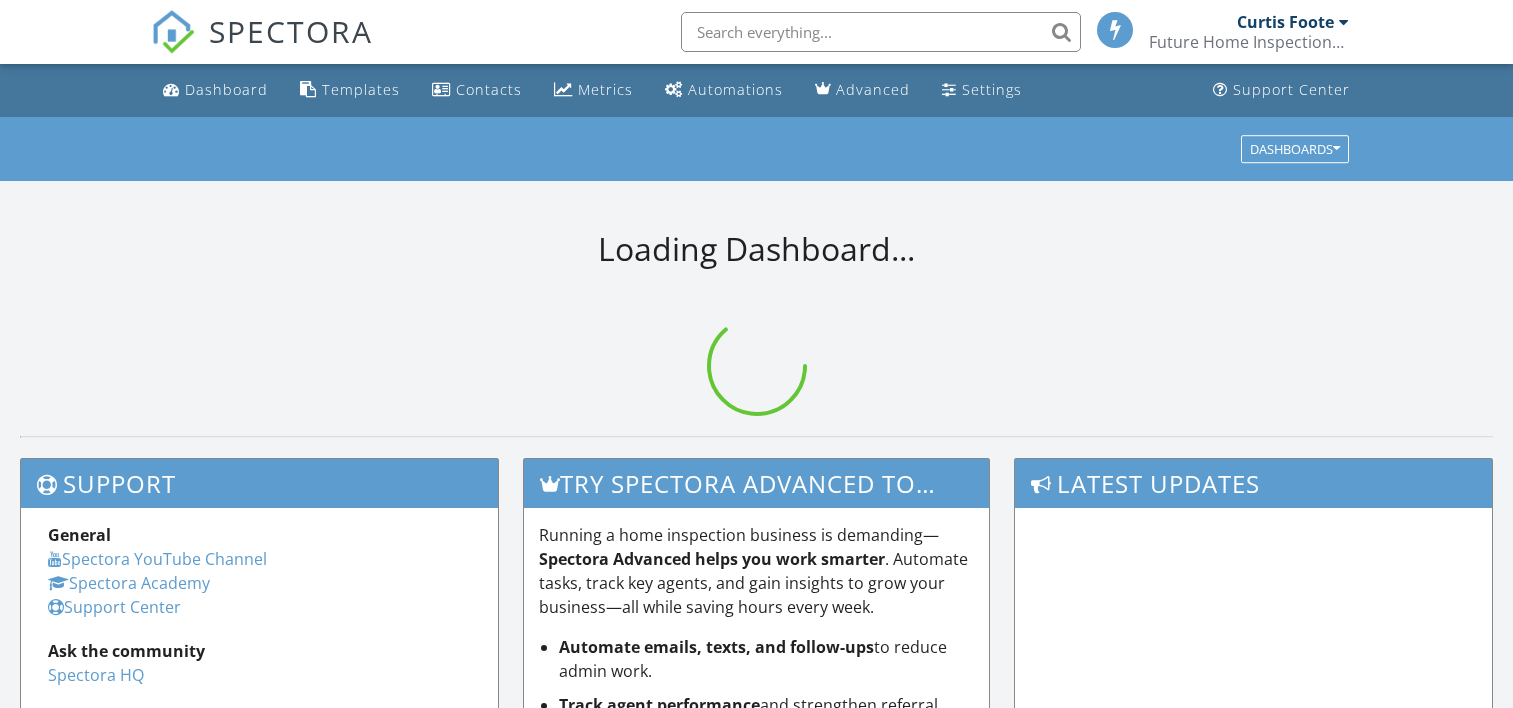 scroll, scrollTop: 0, scrollLeft: 0, axis: both 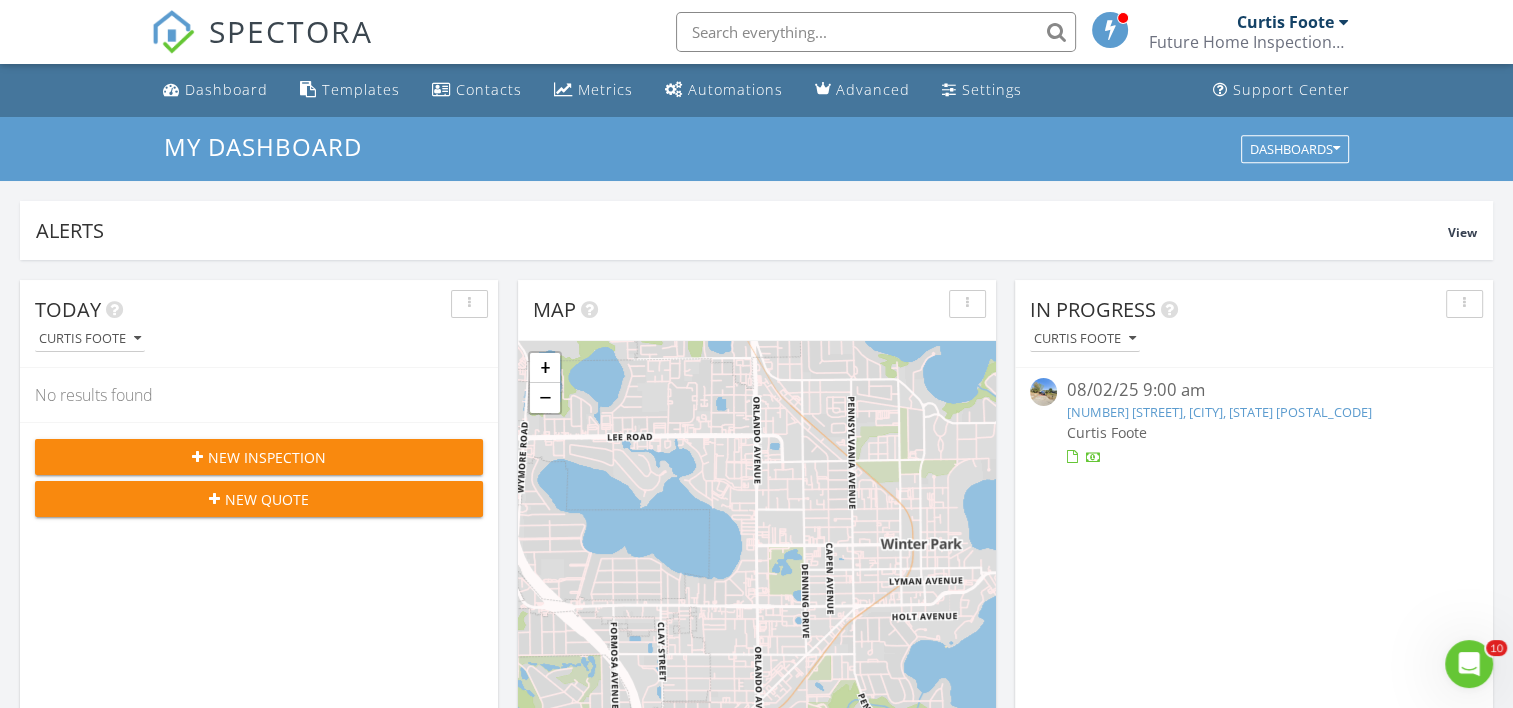 click at bounding box center [1344, 22] 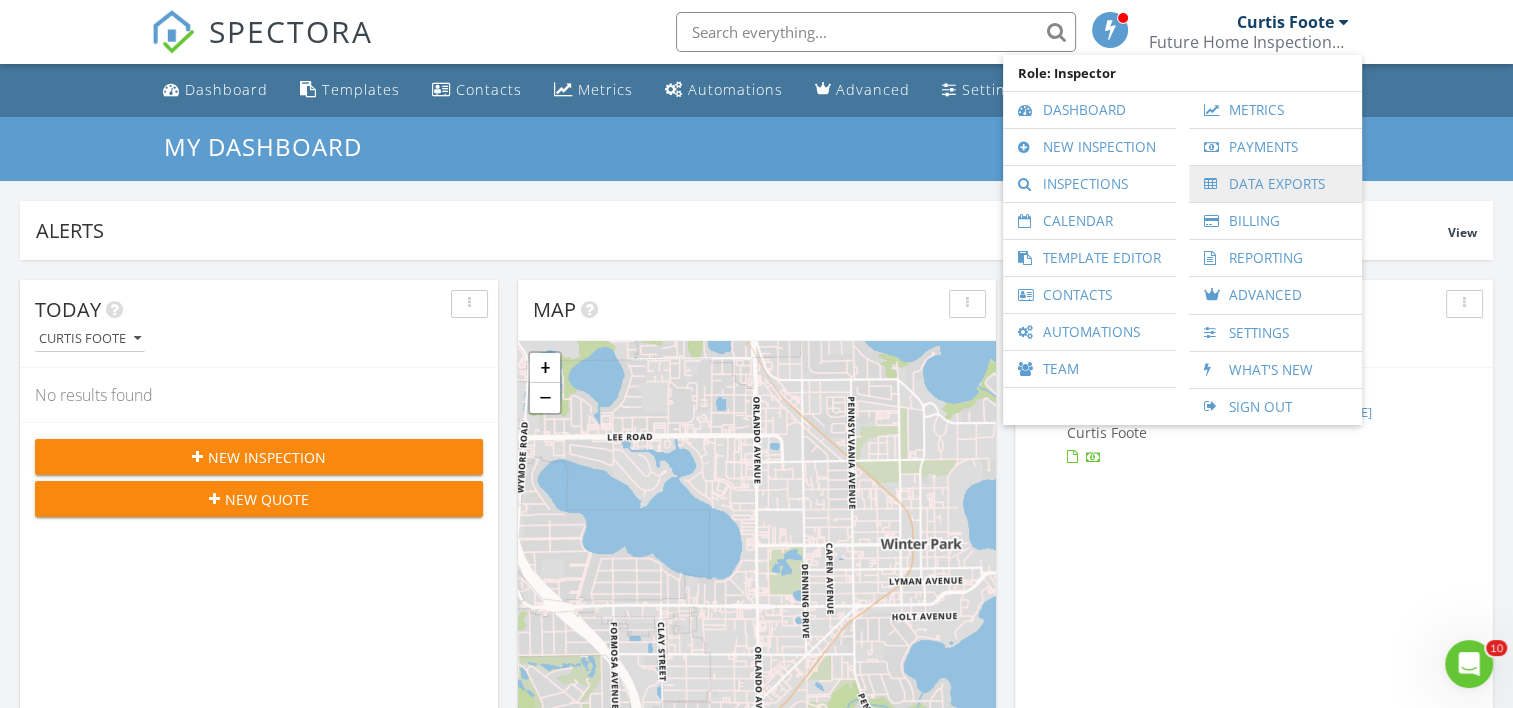 click on "Data Exports" at bounding box center (1275, 184) 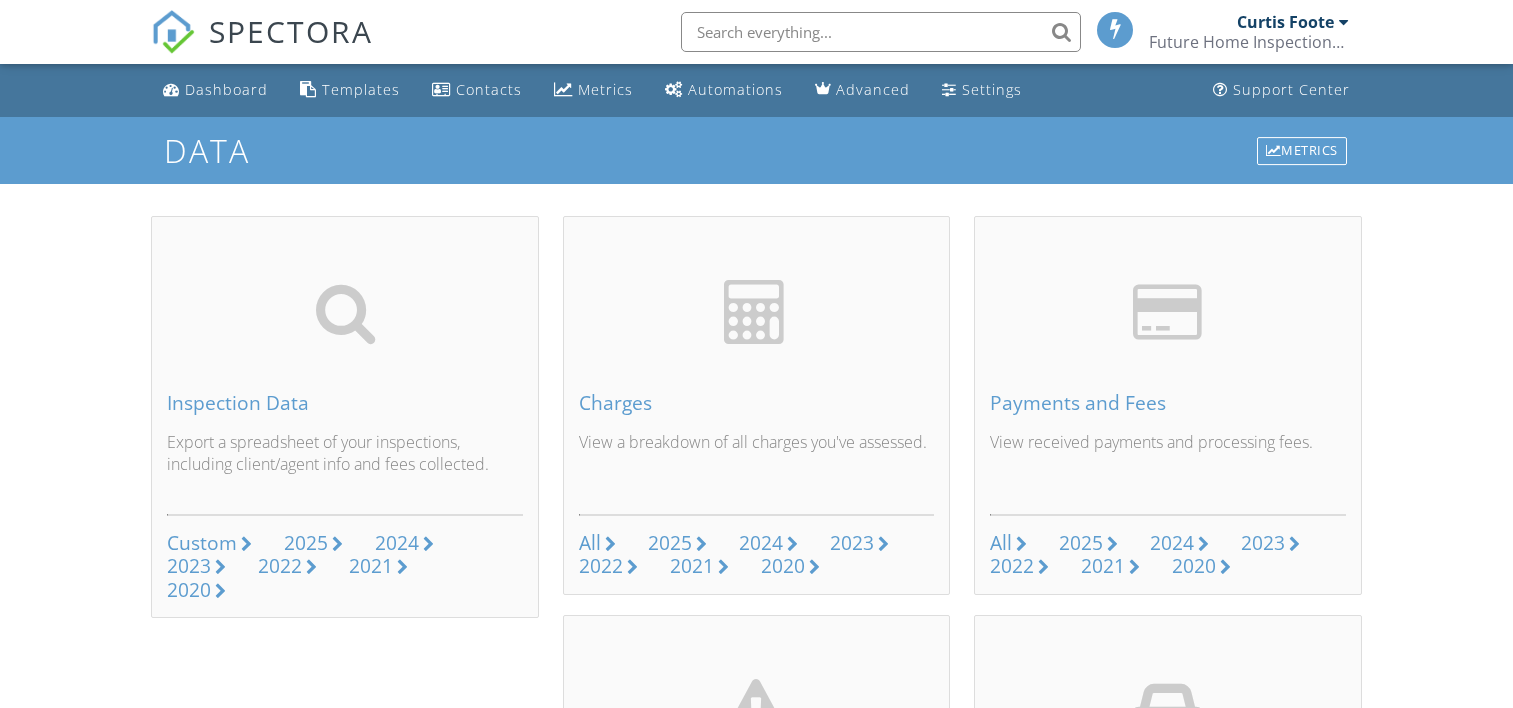 scroll, scrollTop: 0, scrollLeft: 0, axis: both 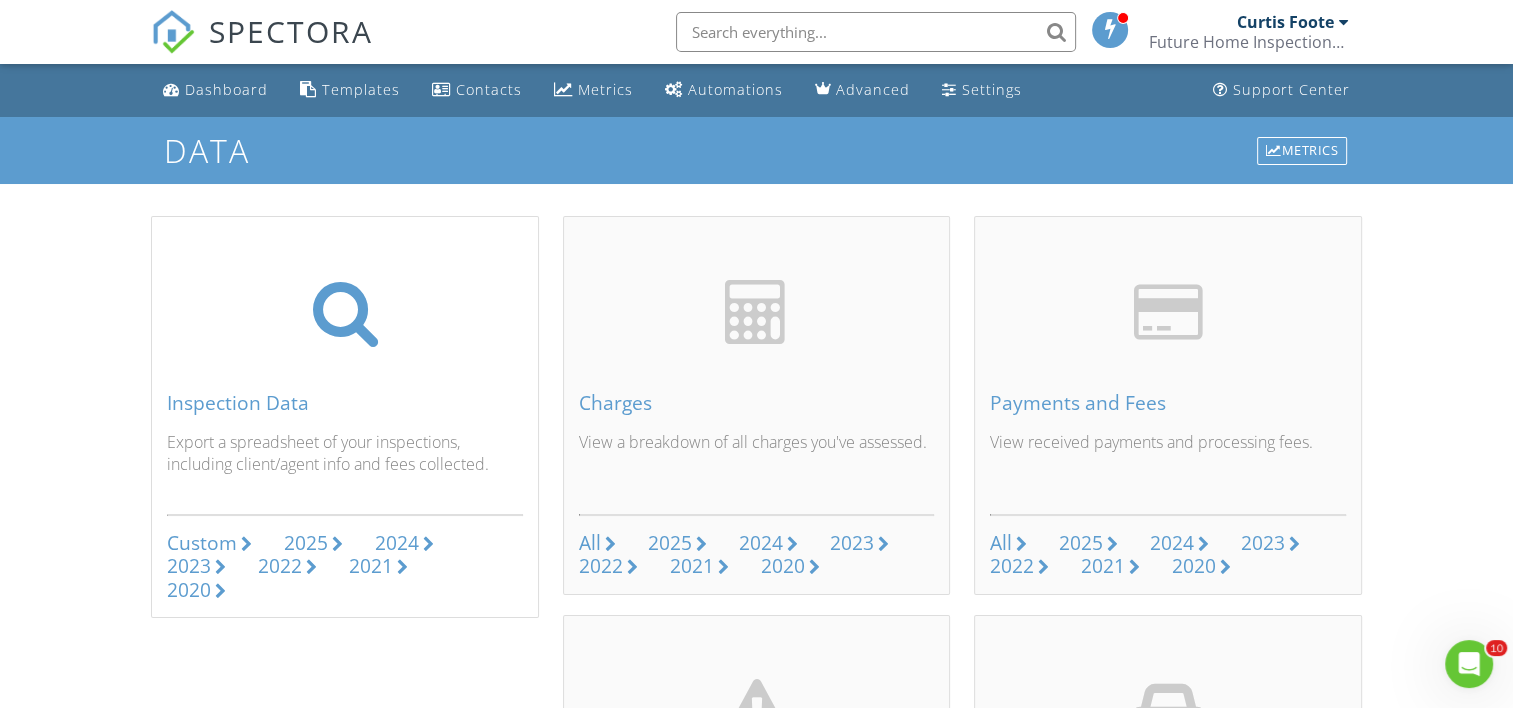 click on "2024" at bounding box center [397, 542] 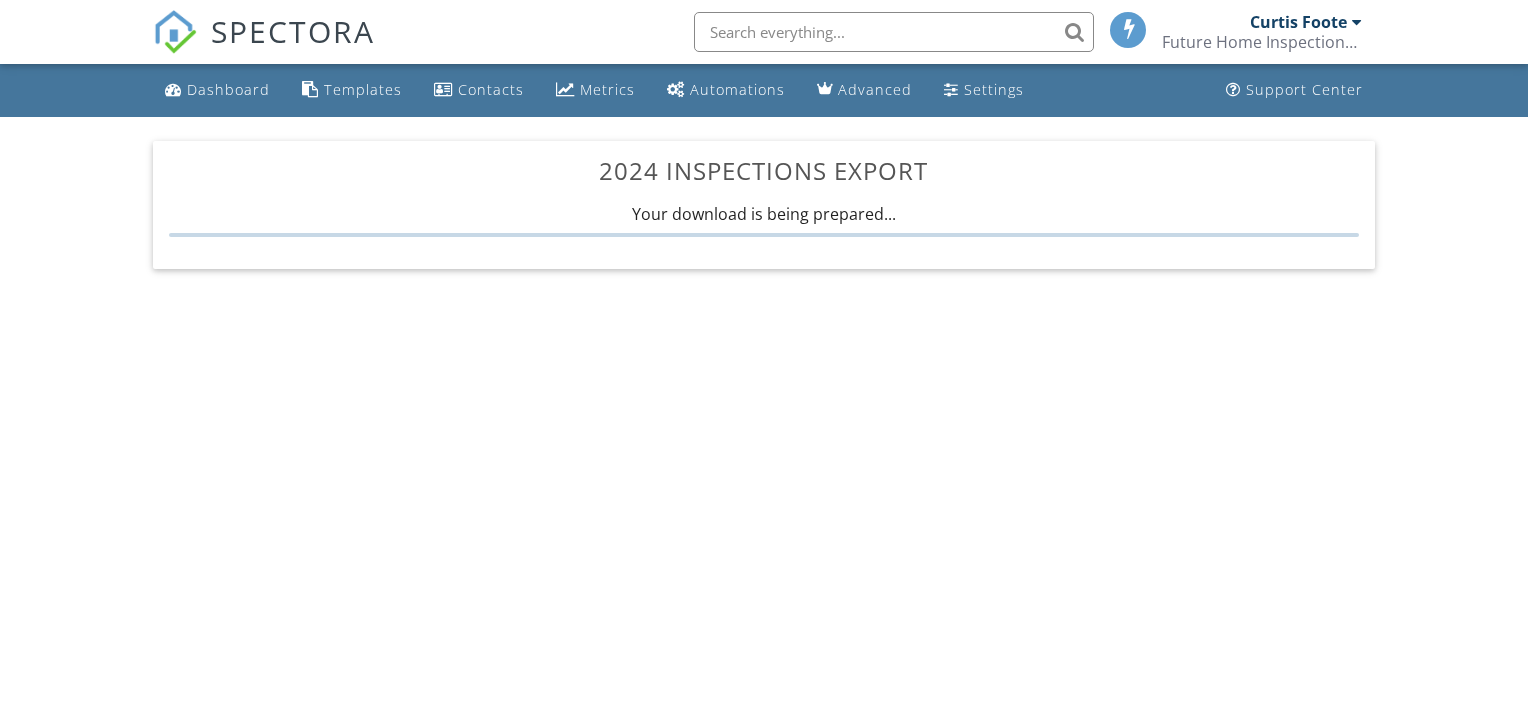 scroll, scrollTop: 0, scrollLeft: 0, axis: both 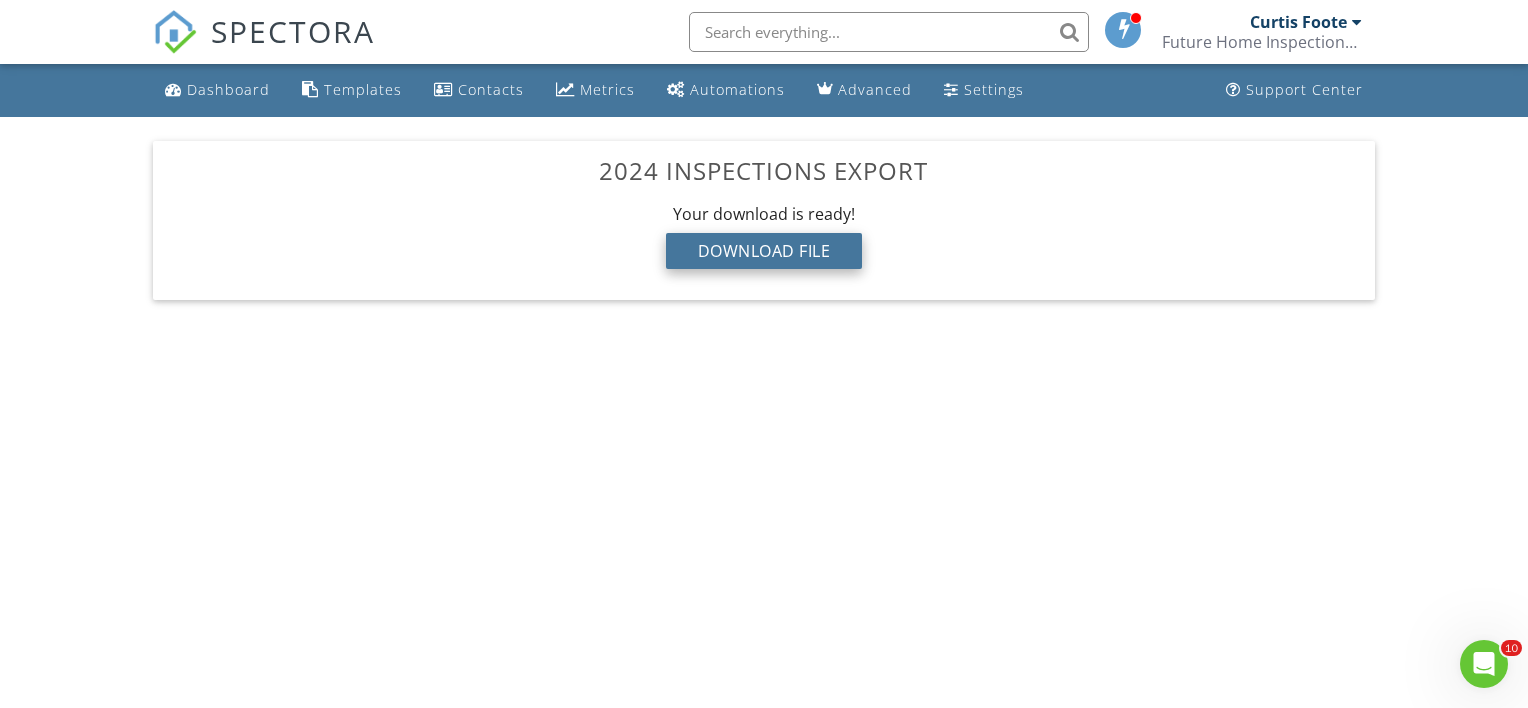 click on "Download File" at bounding box center (764, 251) 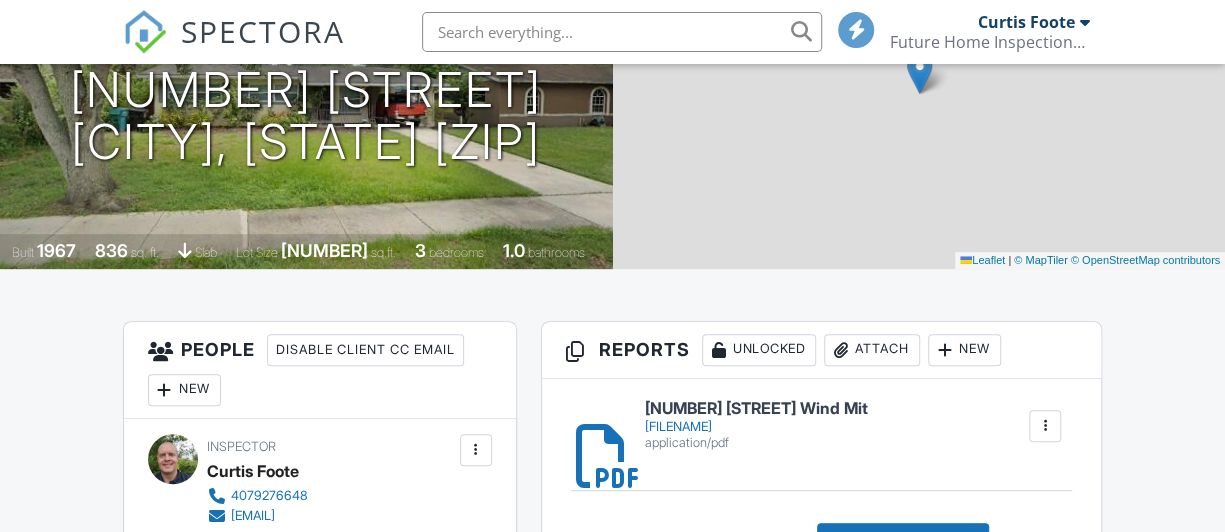scroll, scrollTop: 398, scrollLeft: 0, axis: vertical 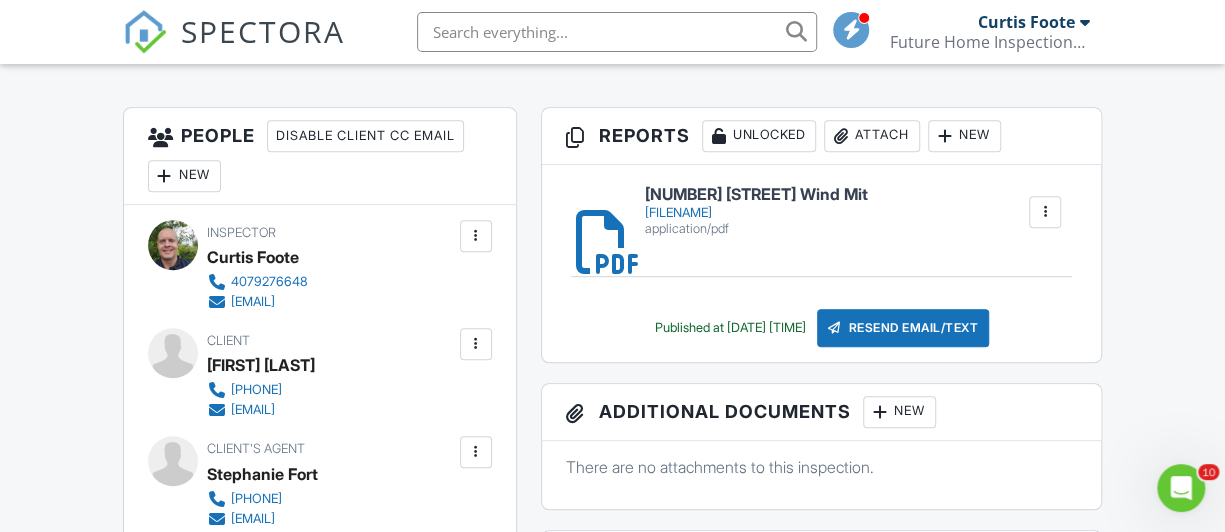 paste on "[NUMBER] [STREET]" 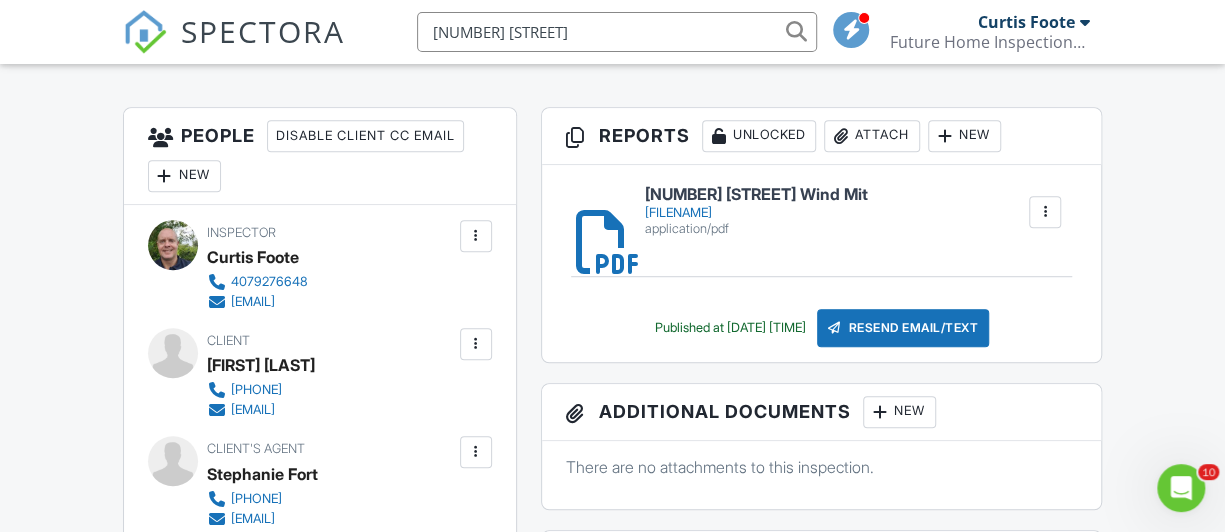 click on "[NUMBER] [STREET]" at bounding box center [617, 32] 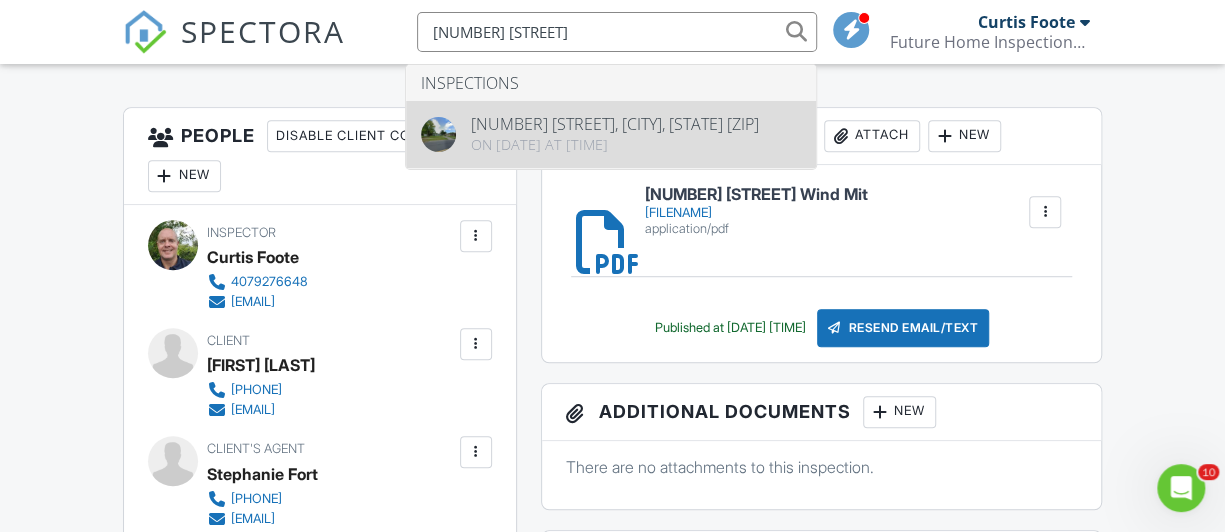 type on "[NUMBER] [STREET]" 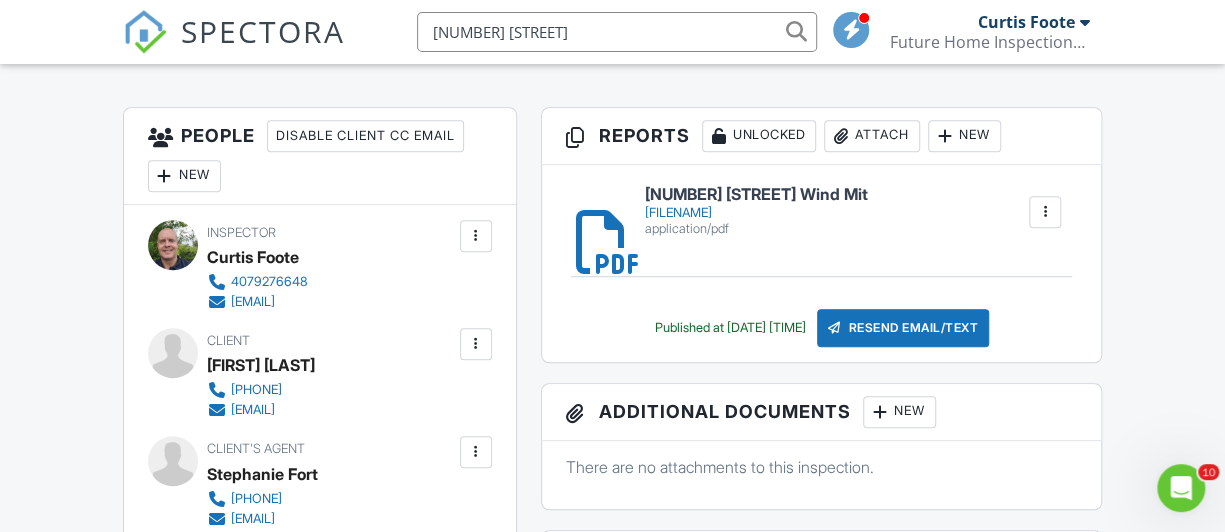 type 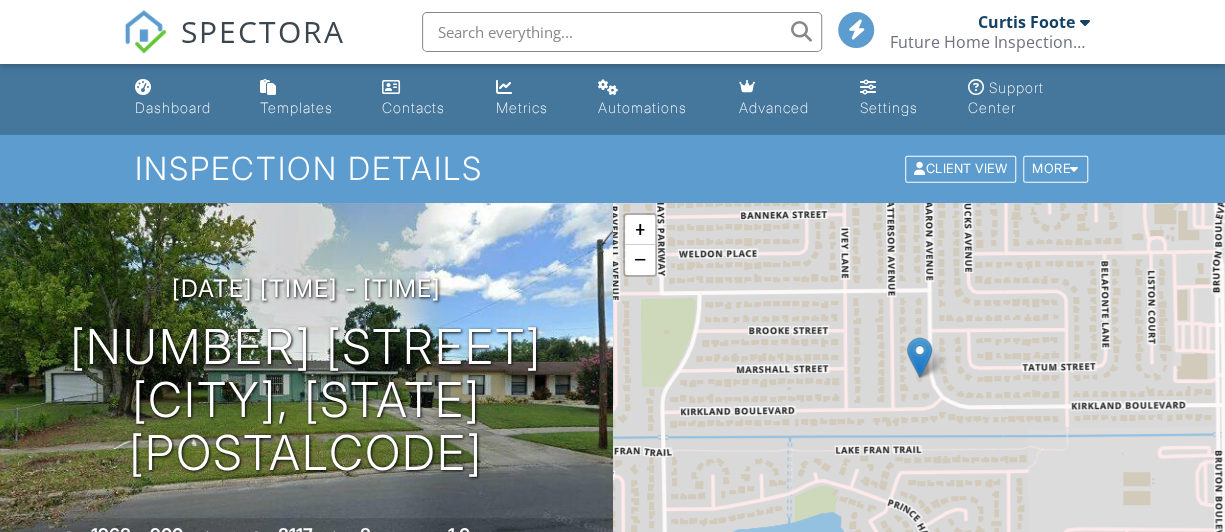 scroll, scrollTop: 400, scrollLeft: 0, axis: vertical 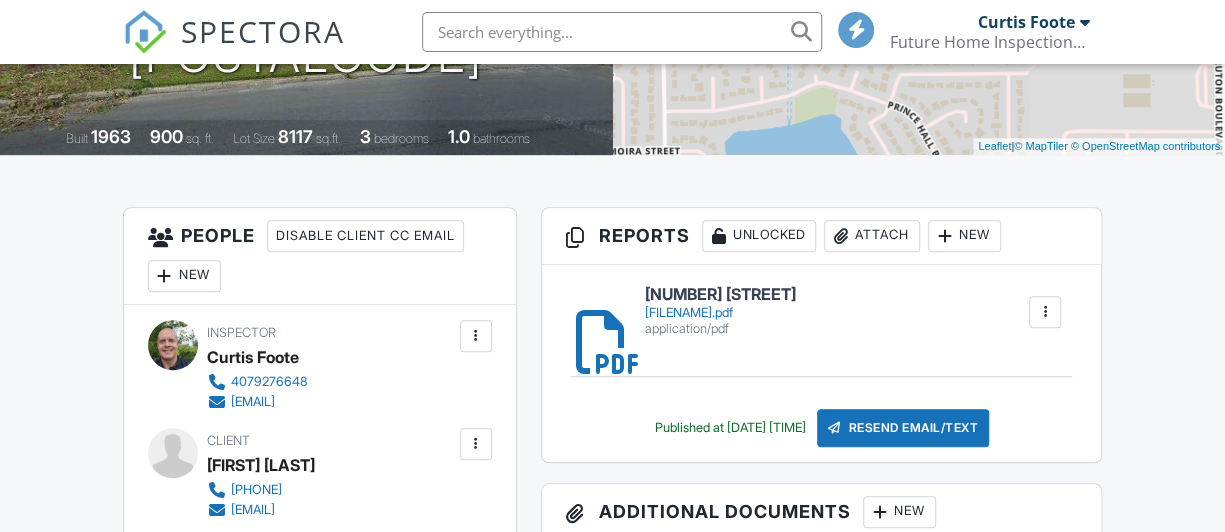 click on "[FILENAME].pdf" at bounding box center (720, 313) 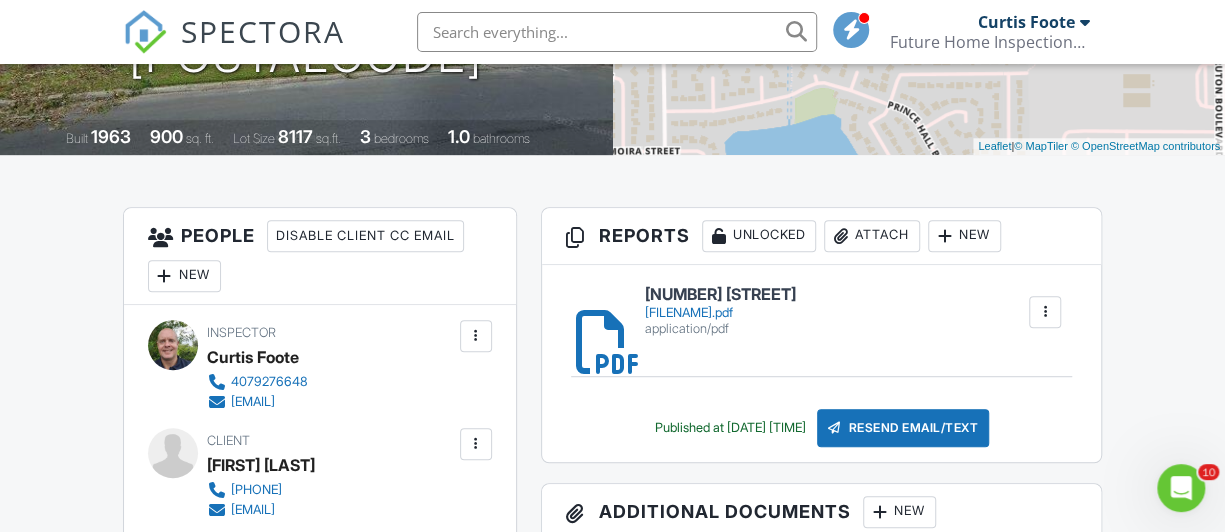 scroll, scrollTop: 0, scrollLeft: 0, axis: both 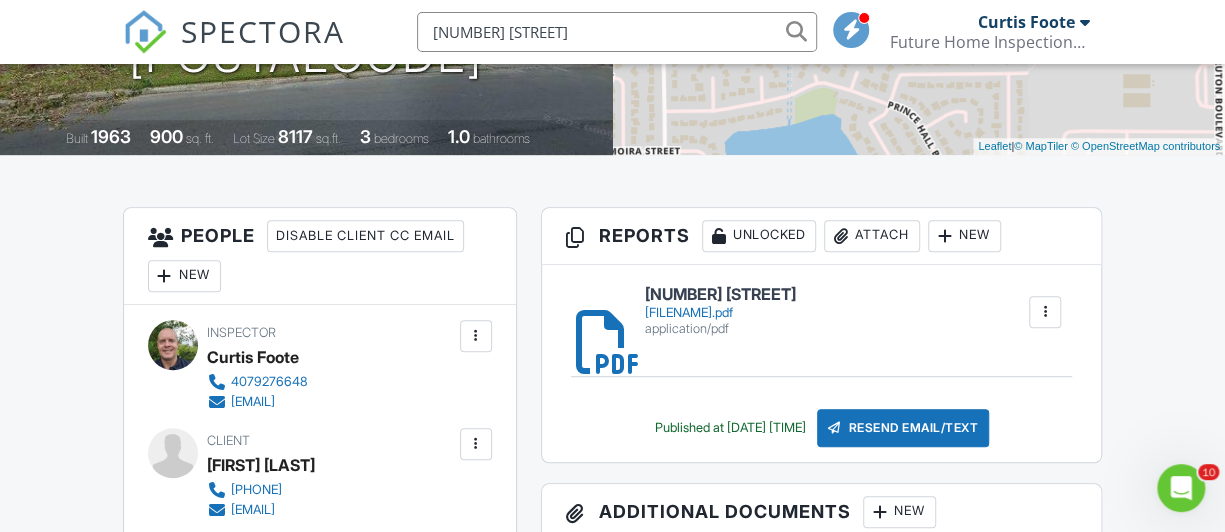 click on "4443 Brooke St" at bounding box center (617, 32) 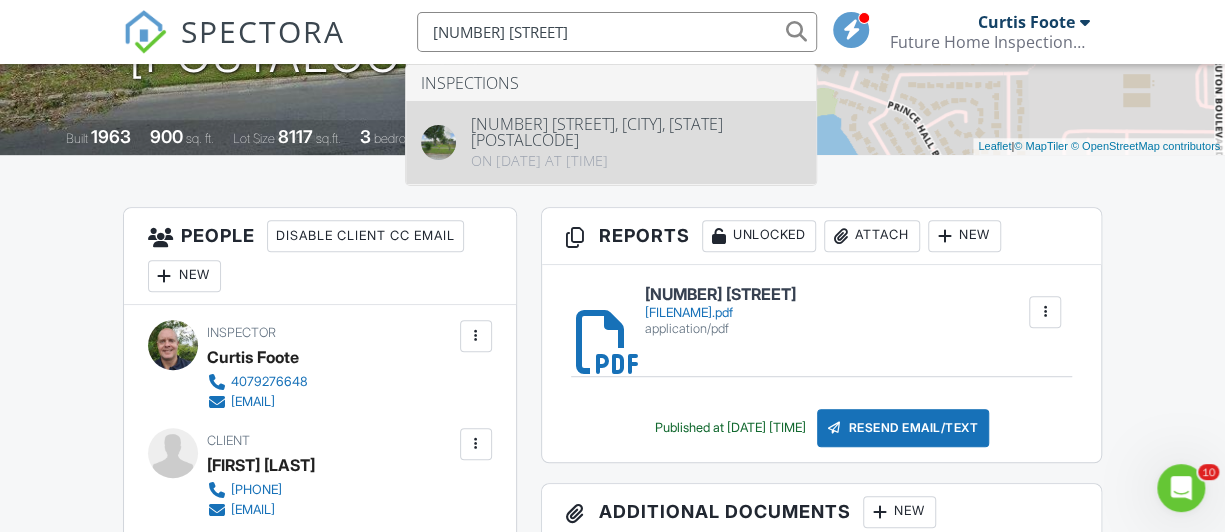 type on "4443 Brooke St" 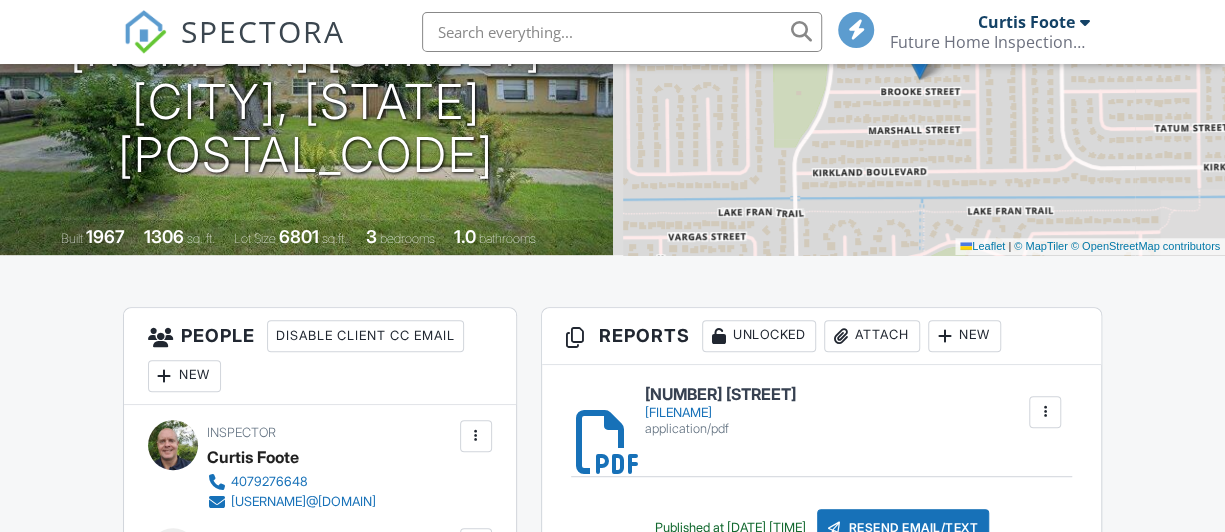 scroll, scrollTop: 500, scrollLeft: 0, axis: vertical 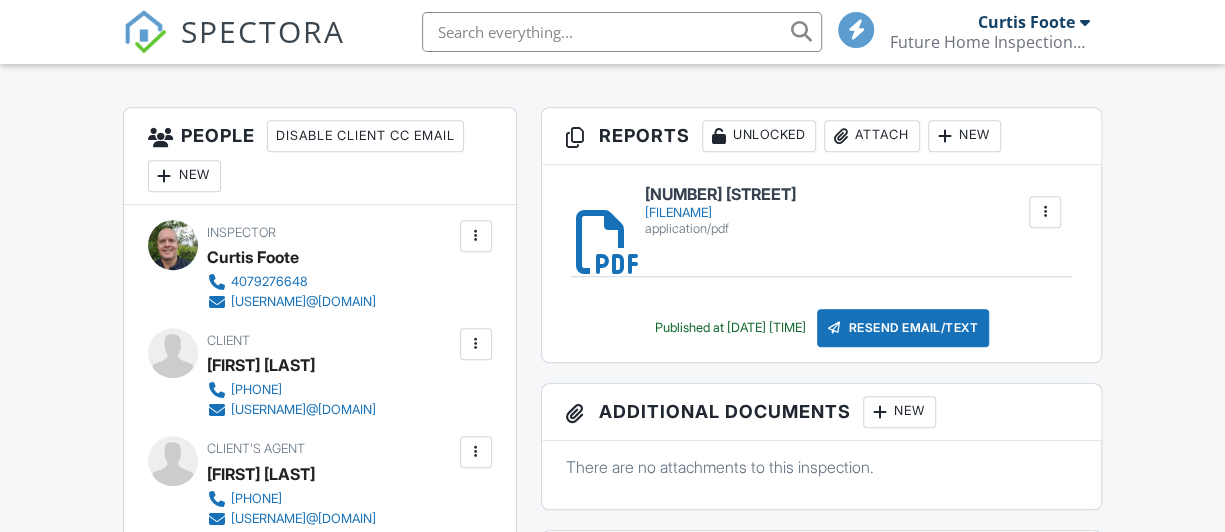 click on "4443_Brooke_St.pdf" at bounding box center [720, 213] 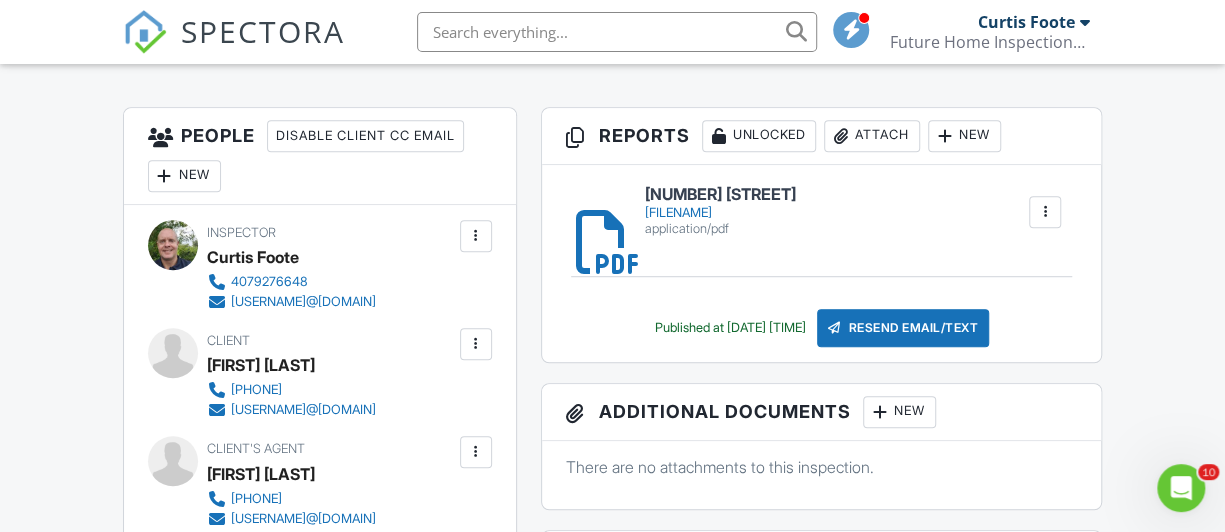 scroll, scrollTop: 0, scrollLeft: 0, axis: both 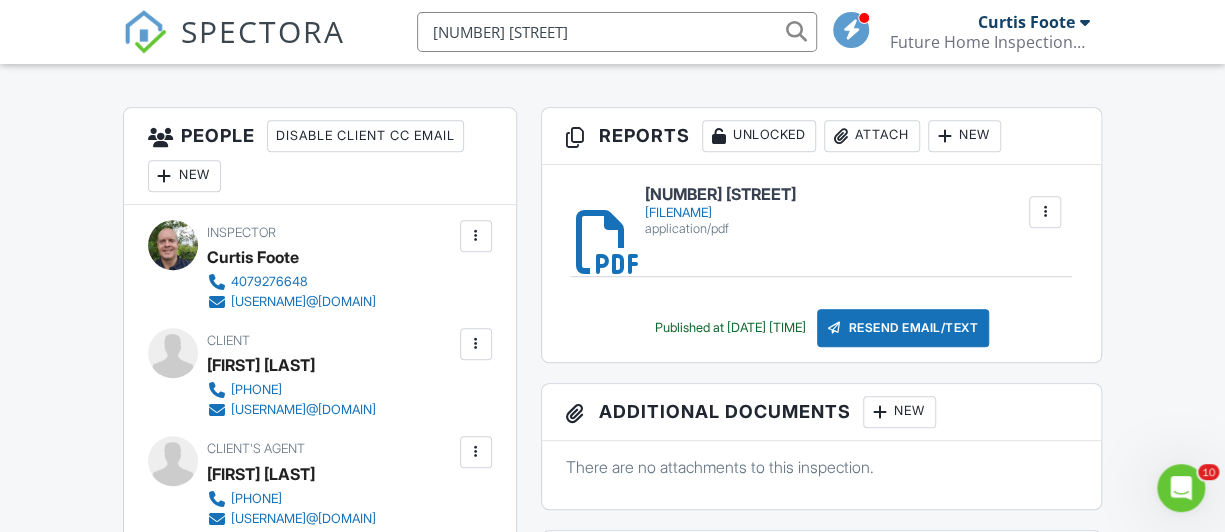 click on "7057 Willowwood St" at bounding box center [617, 32] 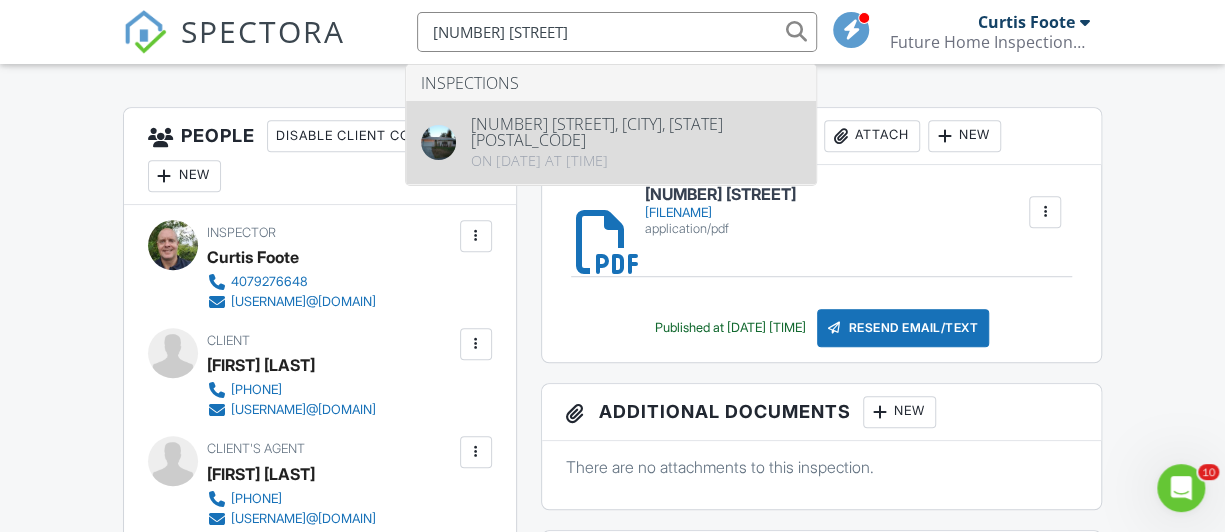 type on "7057 Willowwood St" 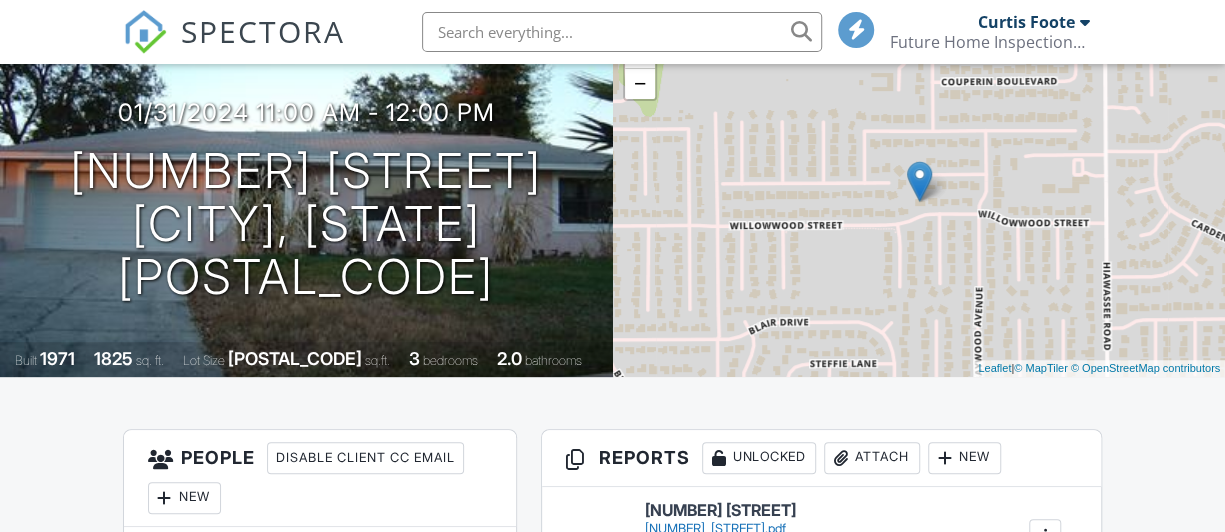 scroll, scrollTop: 400, scrollLeft: 0, axis: vertical 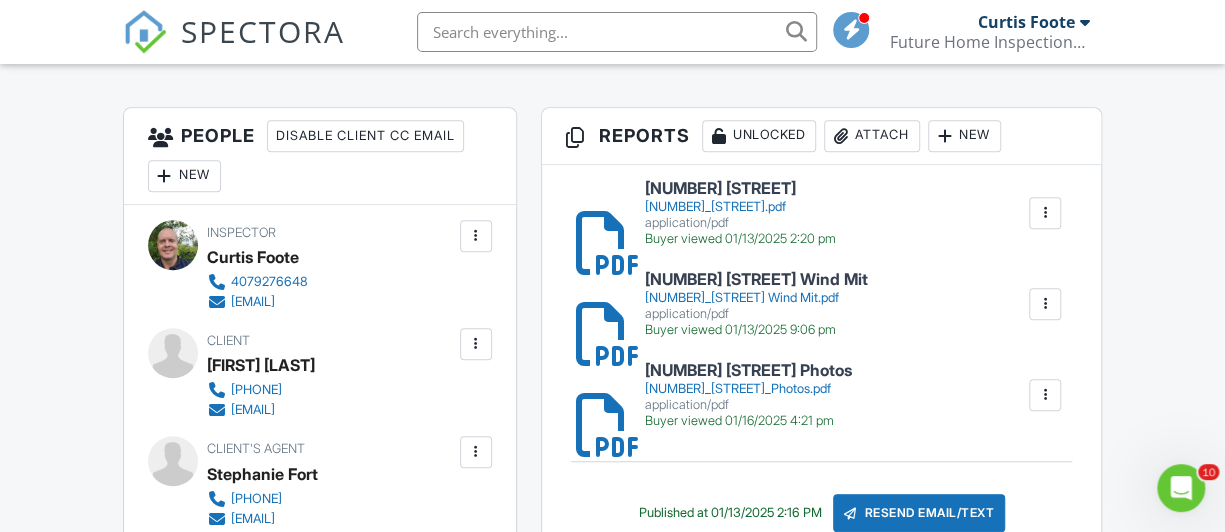 click on "[NUMBER] [STREET]" at bounding box center [740, 189] 